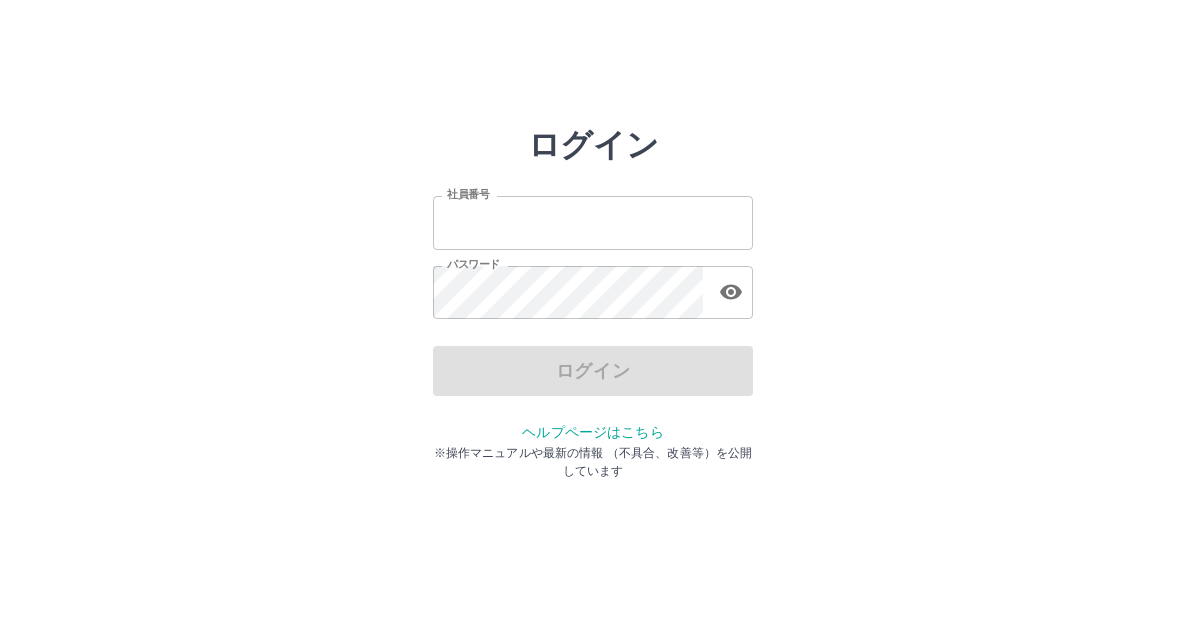 scroll, scrollTop: 0, scrollLeft: 0, axis: both 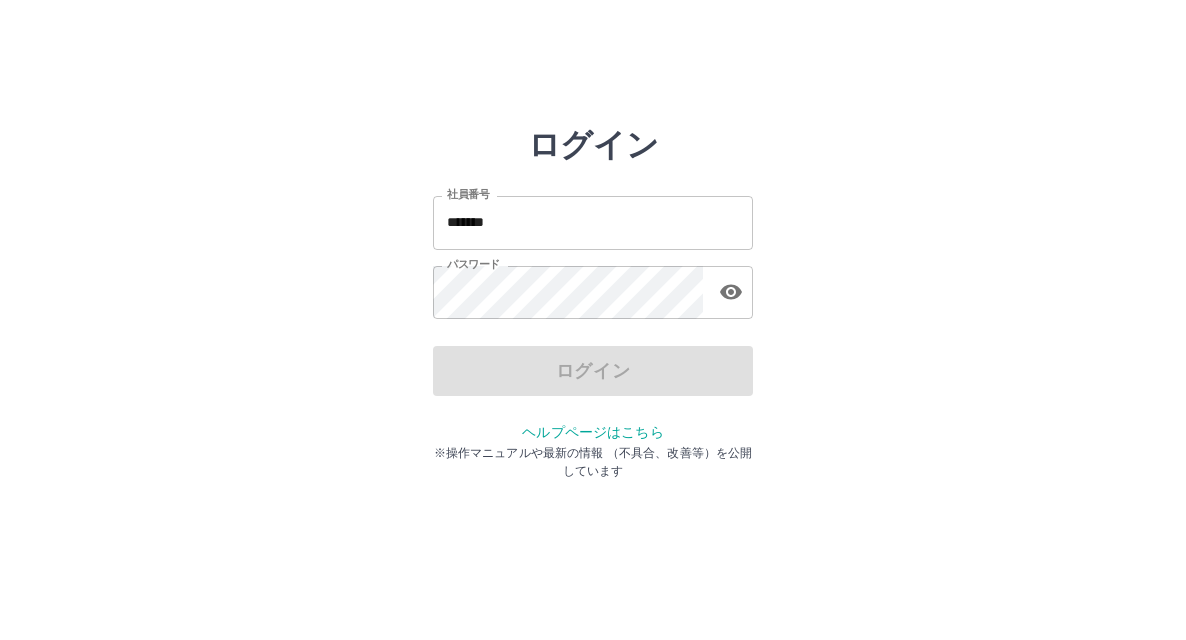 click on "*******" at bounding box center (593, 222) 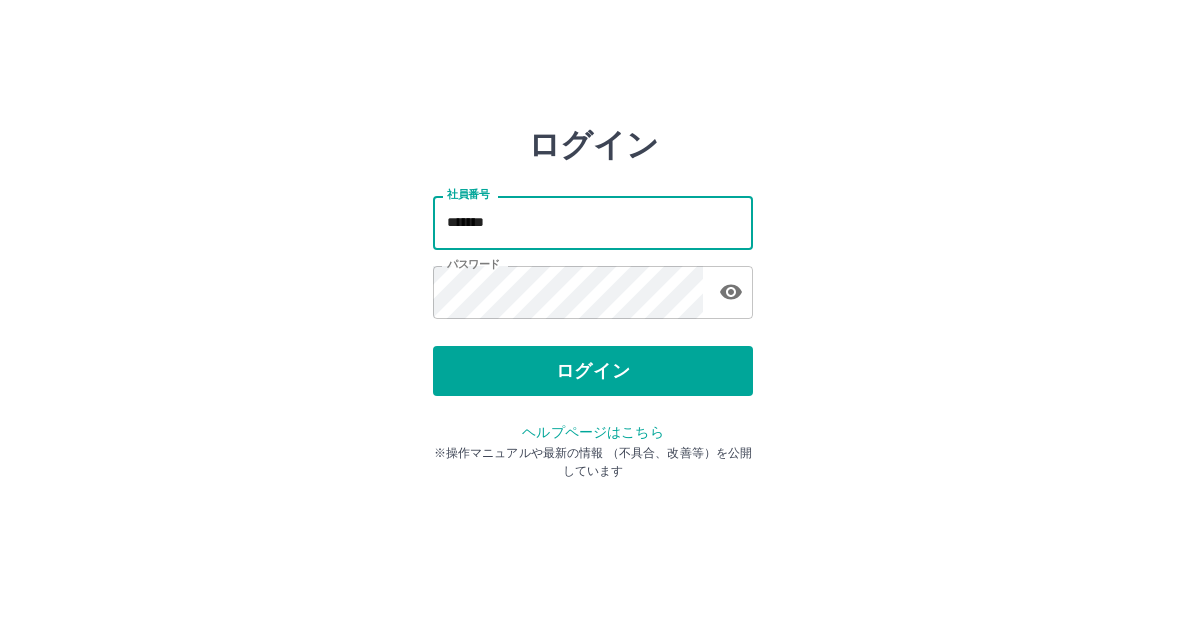 type on "*******" 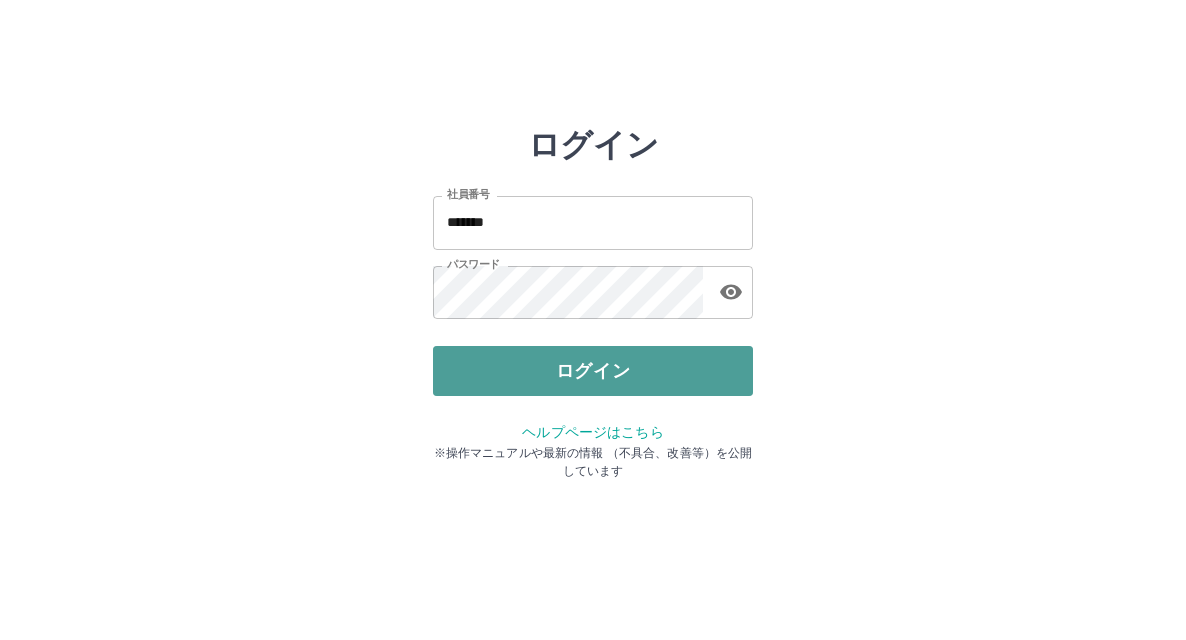 click on "ログイン" at bounding box center (593, 371) 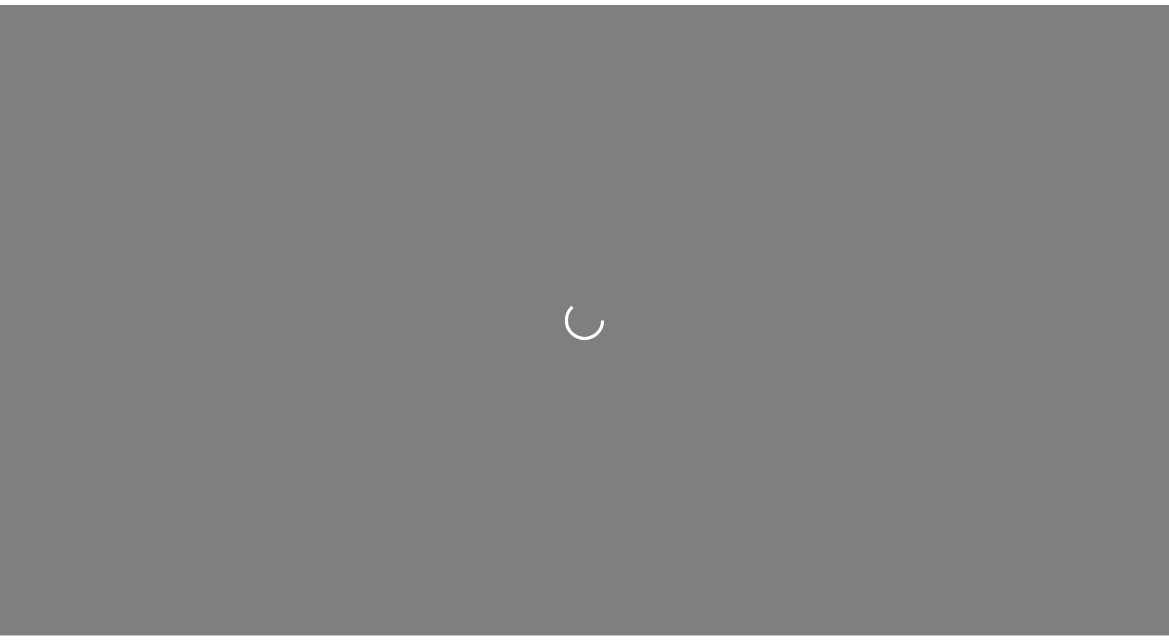 scroll, scrollTop: 0, scrollLeft: 0, axis: both 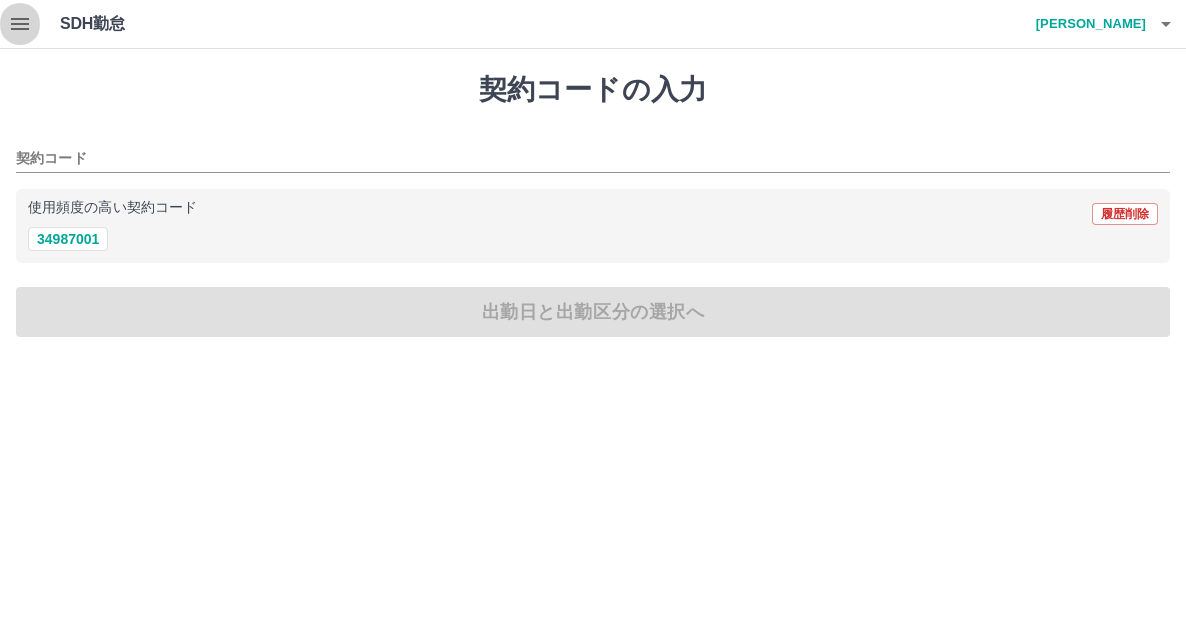 click 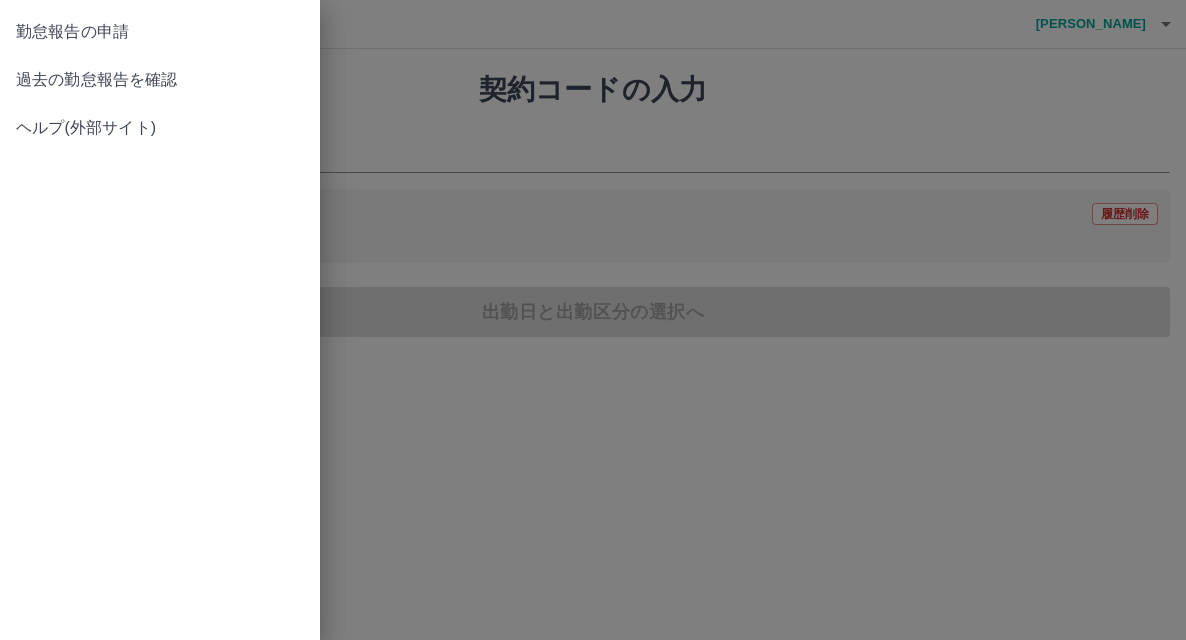click at bounding box center [593, 320] 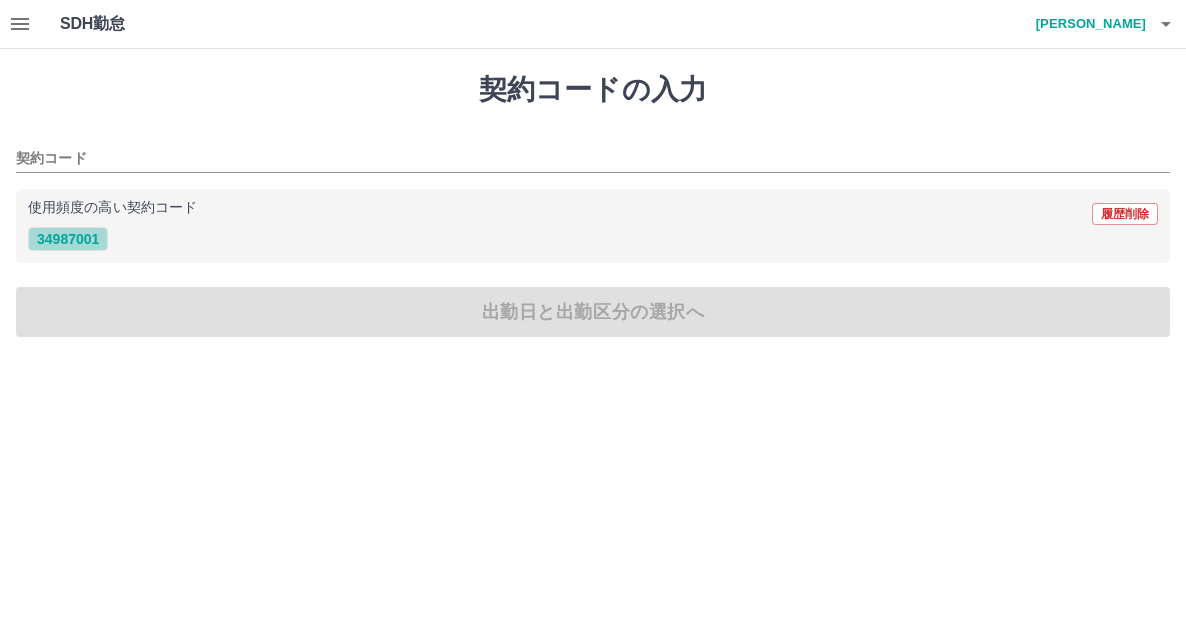 click on "34987001" at bounding box center (68, 239) 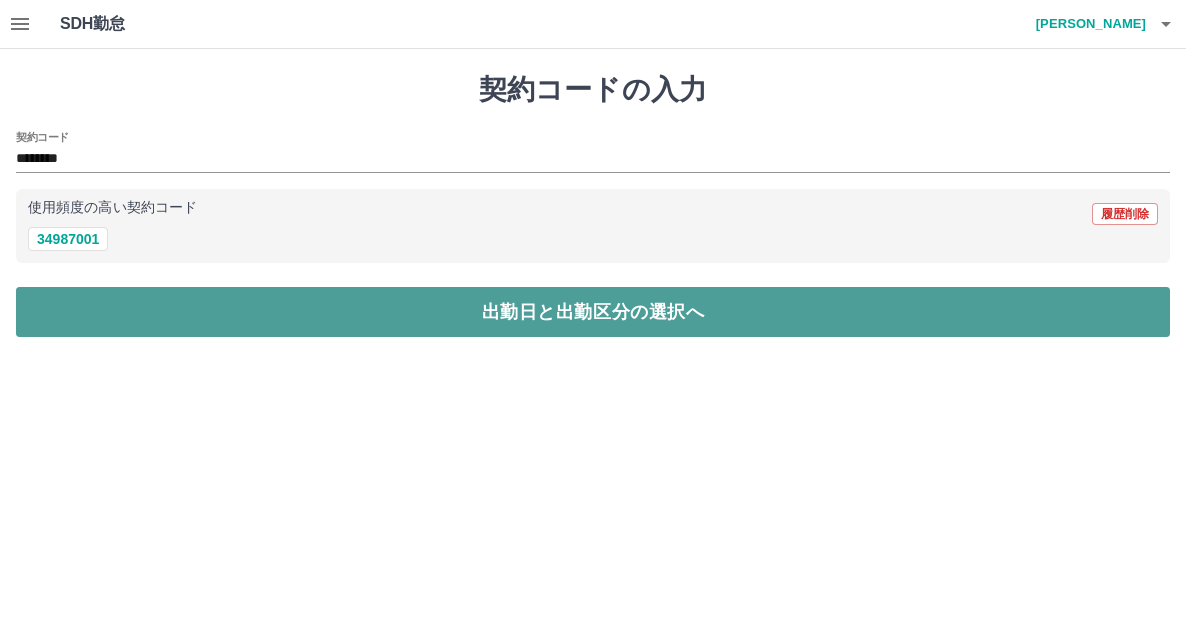 click on "出勤日と出勤区分の選択へ" at bounding box center [593, 312] 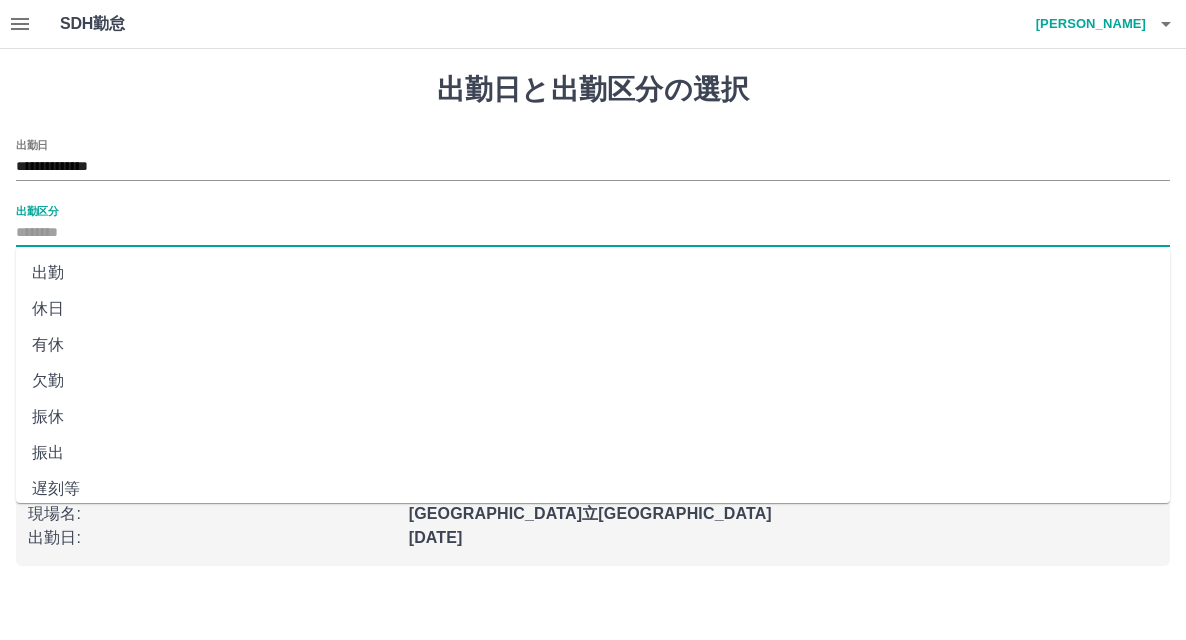 click on "出勤区分" at bounding box center [593, 233] 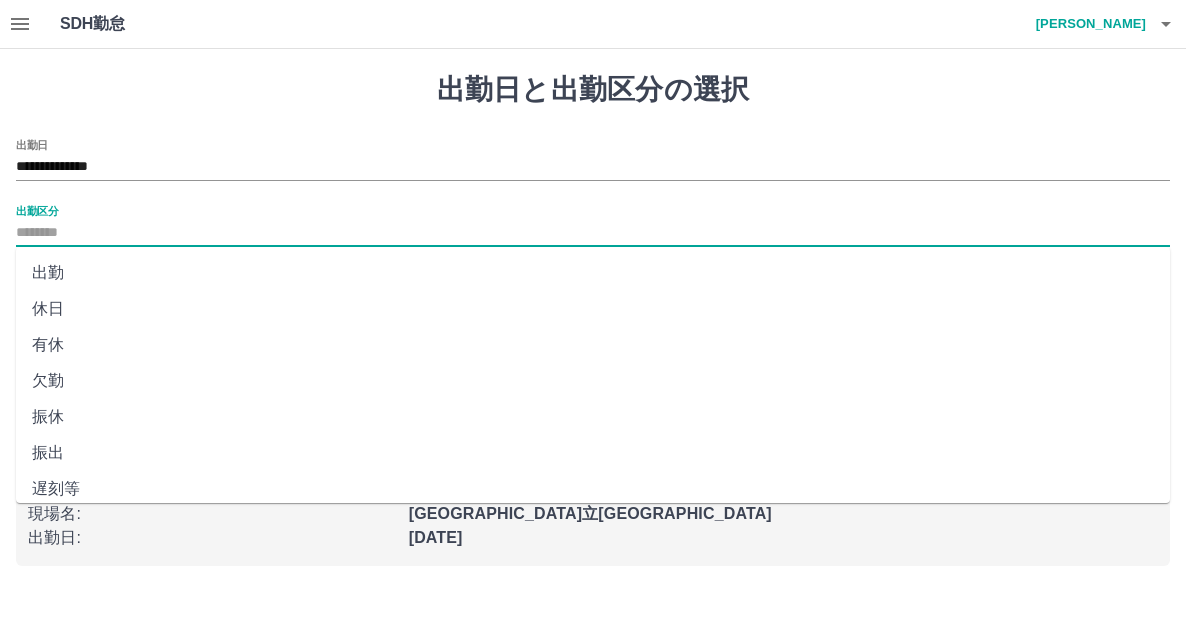 click on "出勤" at bounding box center [593, 273] 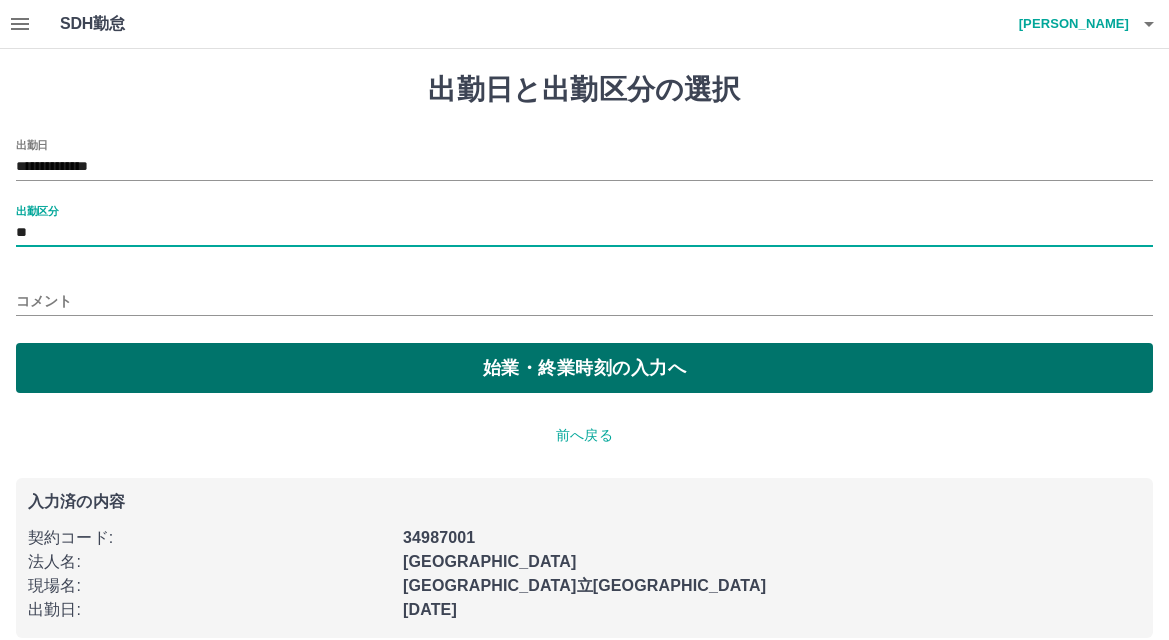 click on "始業・終業時刻の入力へ" at bounding box center (584, 368) 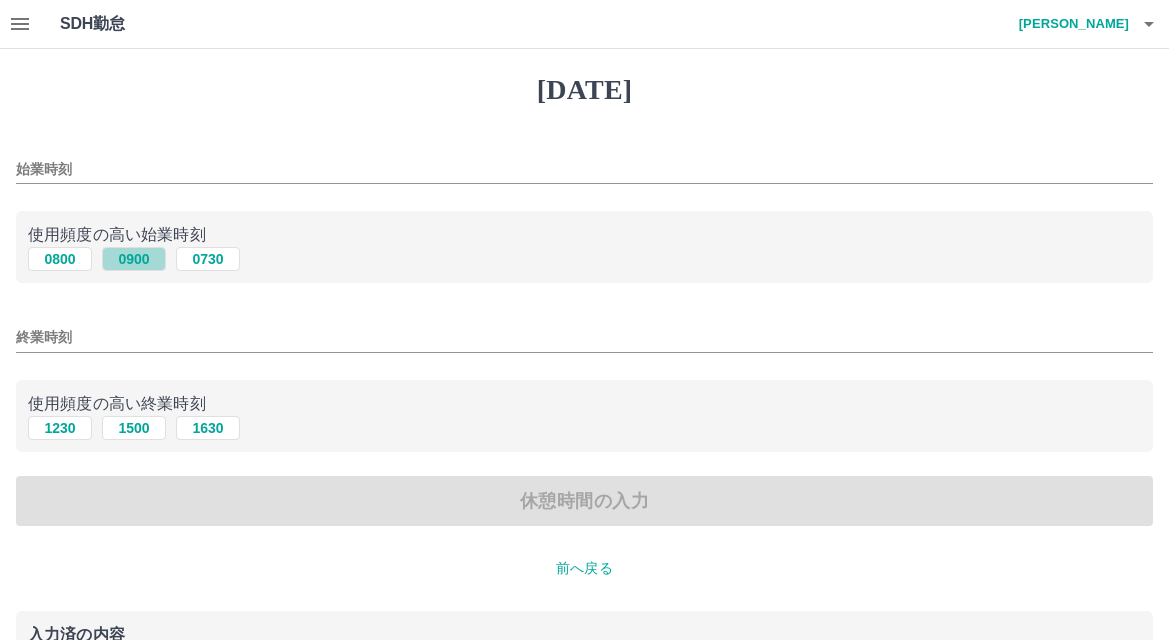 click on "0900" at bounding box center [134, 259] 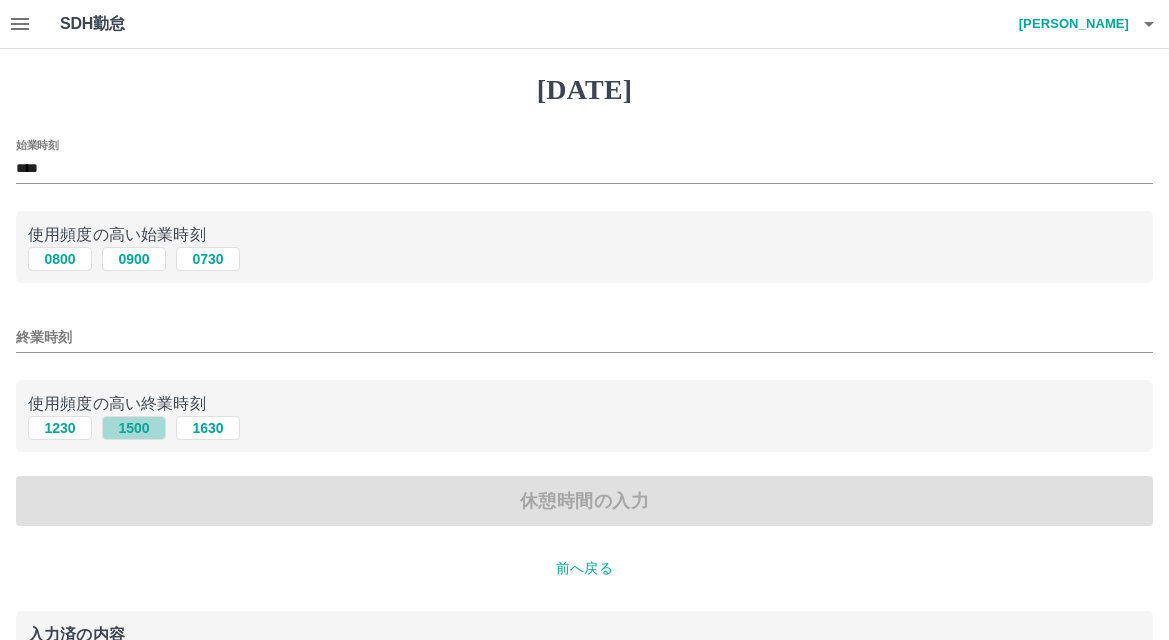 click on "1500" at bounding box center (134, 428) 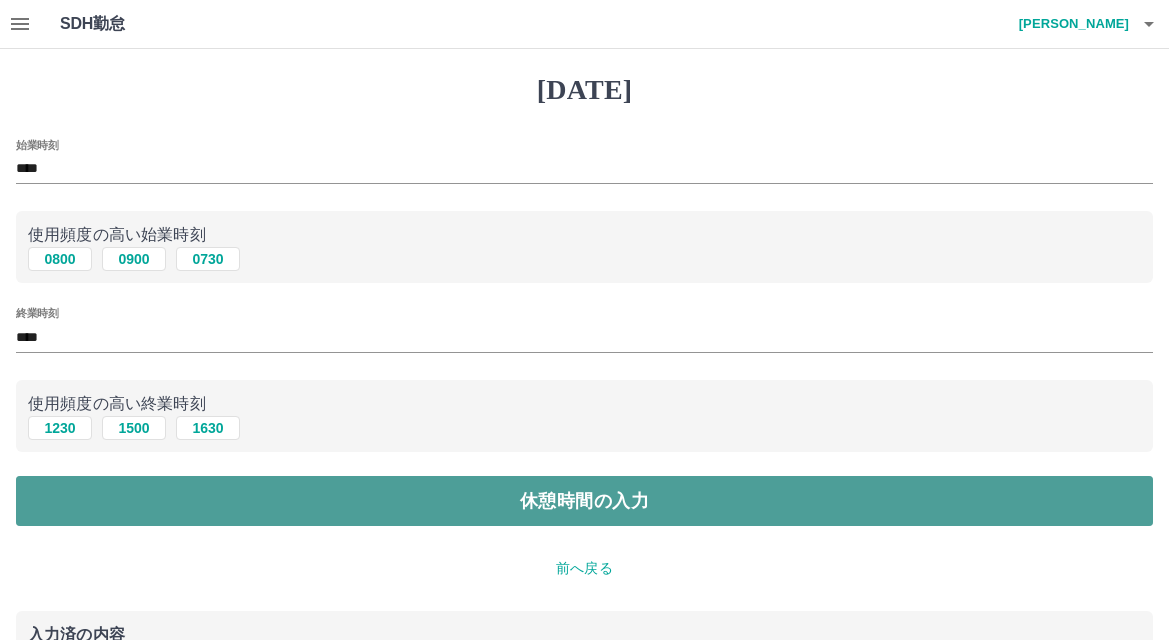 click on "休憩時間の入力" at bounding box center [584, 501] 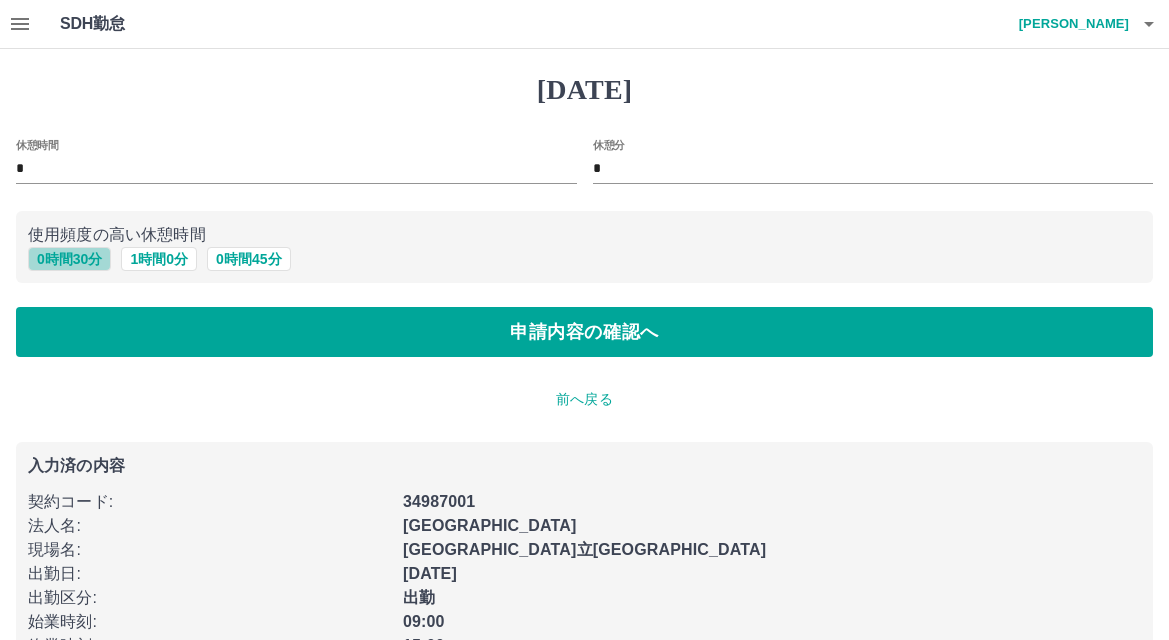 click on "0 時間 30 分" at bounding box center (69, 259) 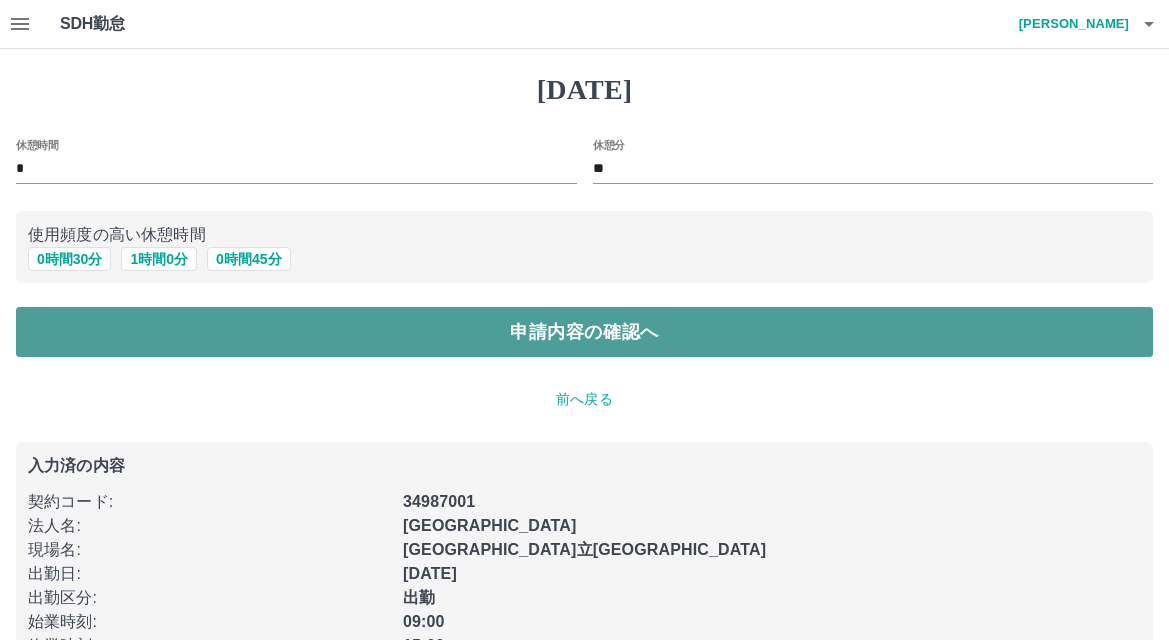 click on "申請内容の確認へ" at bounding box center [584, 332] 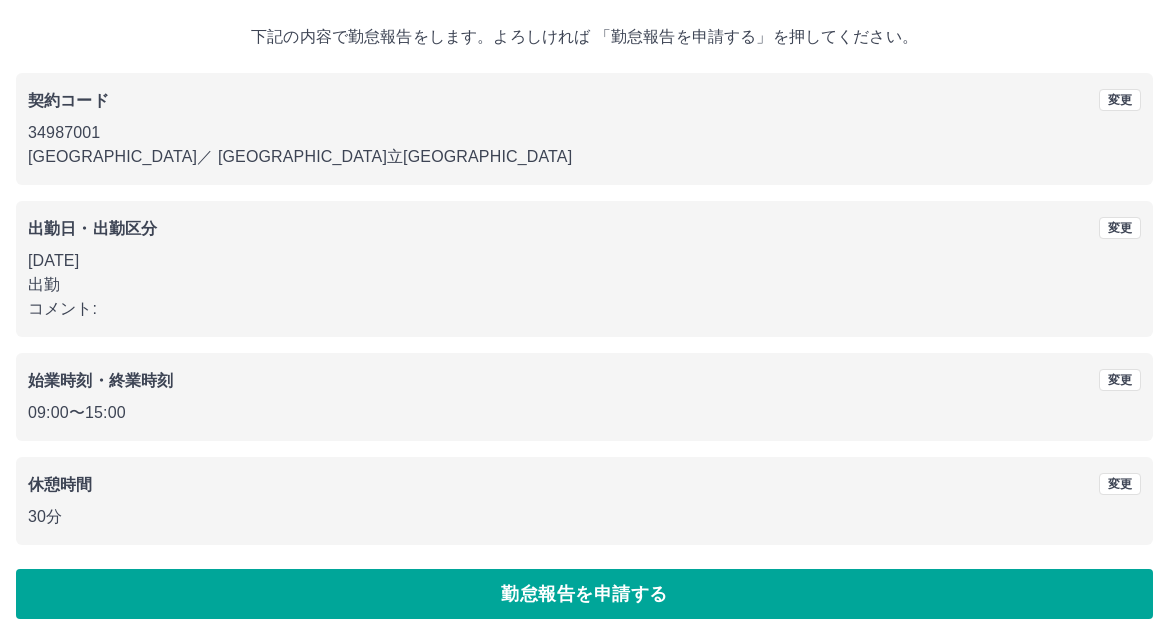 scroll, scrollTop: 109, scrollLeft: 0, axis: vertical 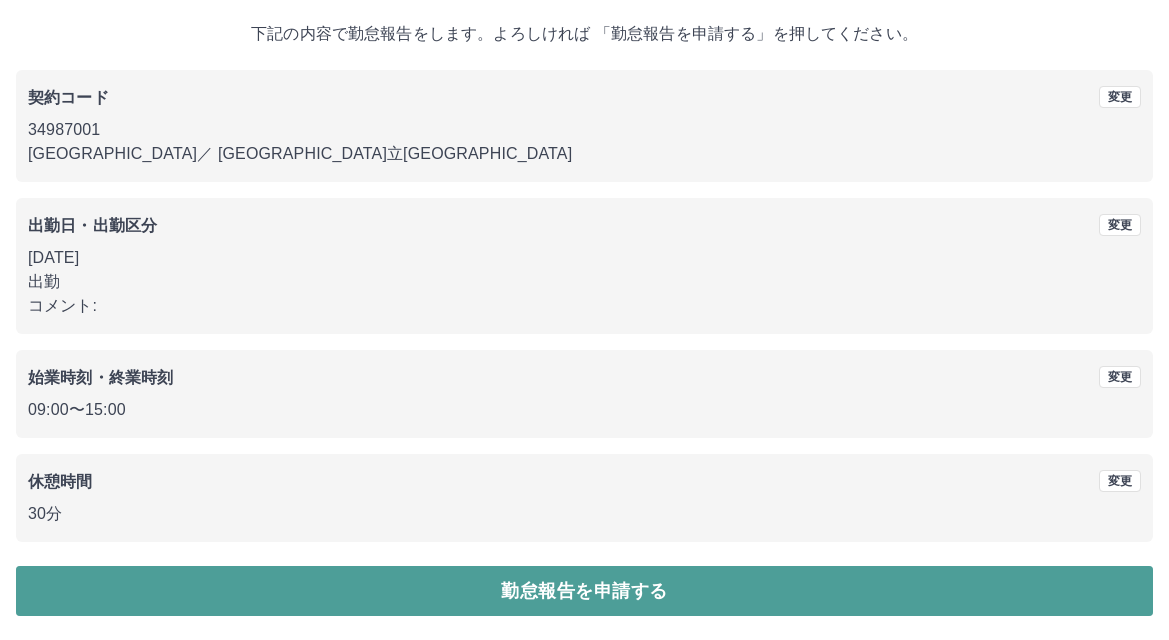 click on "勤怠報告を申請する" at bounding box center (584, 591) 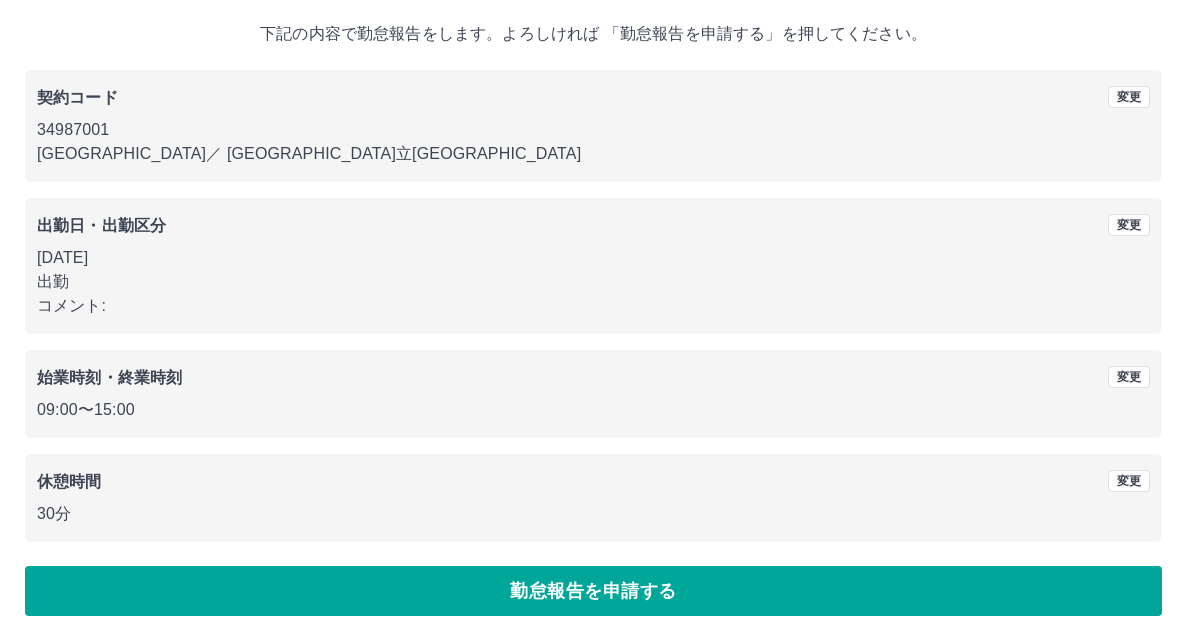 scroll, scrollTop: 0, scrollLeft: 0, axis: both 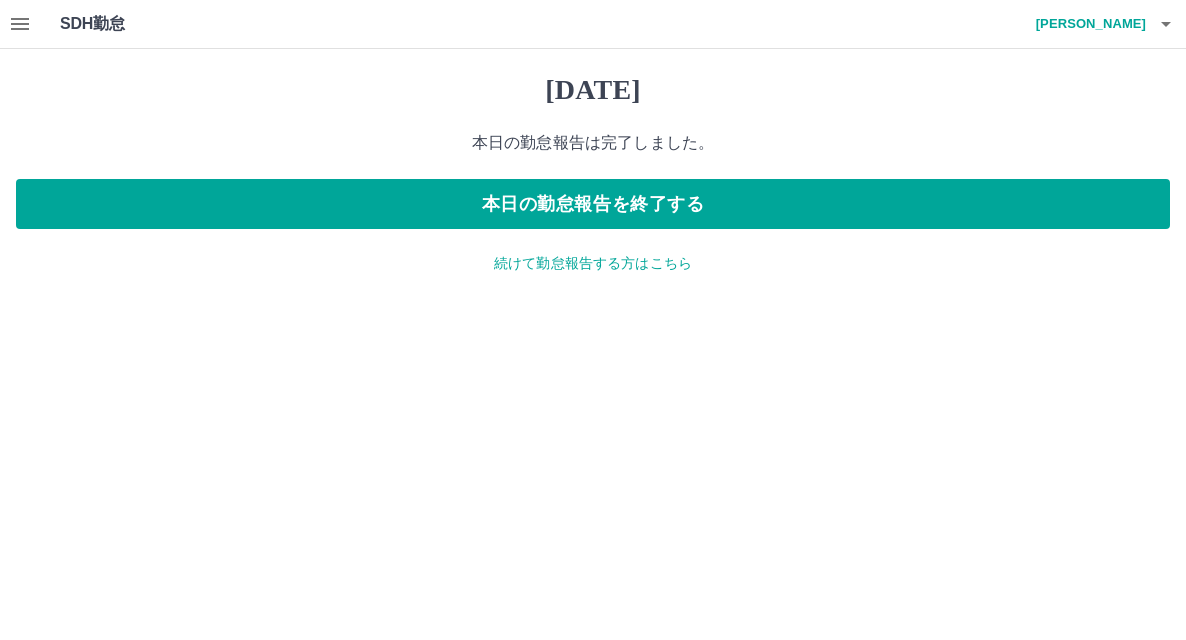 click on "続けて勤怠報告する方はこちら" at bounding box center (593, 263) 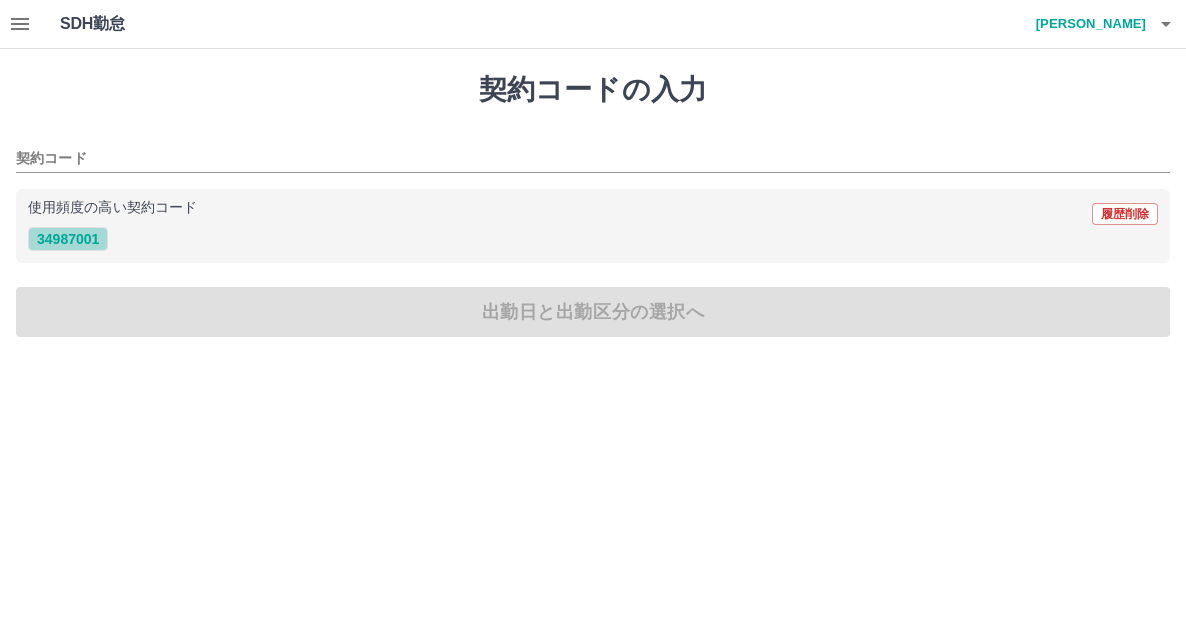 click on "34987001" at bounding box center [68, 239] 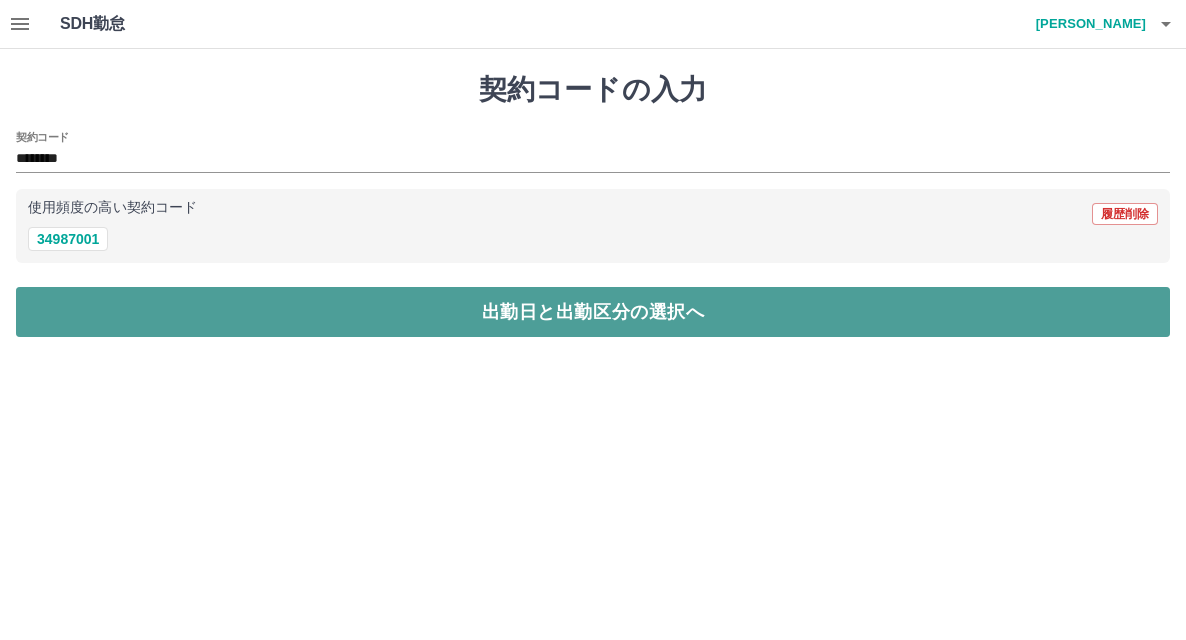 click on "出勤日と出勤区分の選択へ" at bounding box center (593, 312) 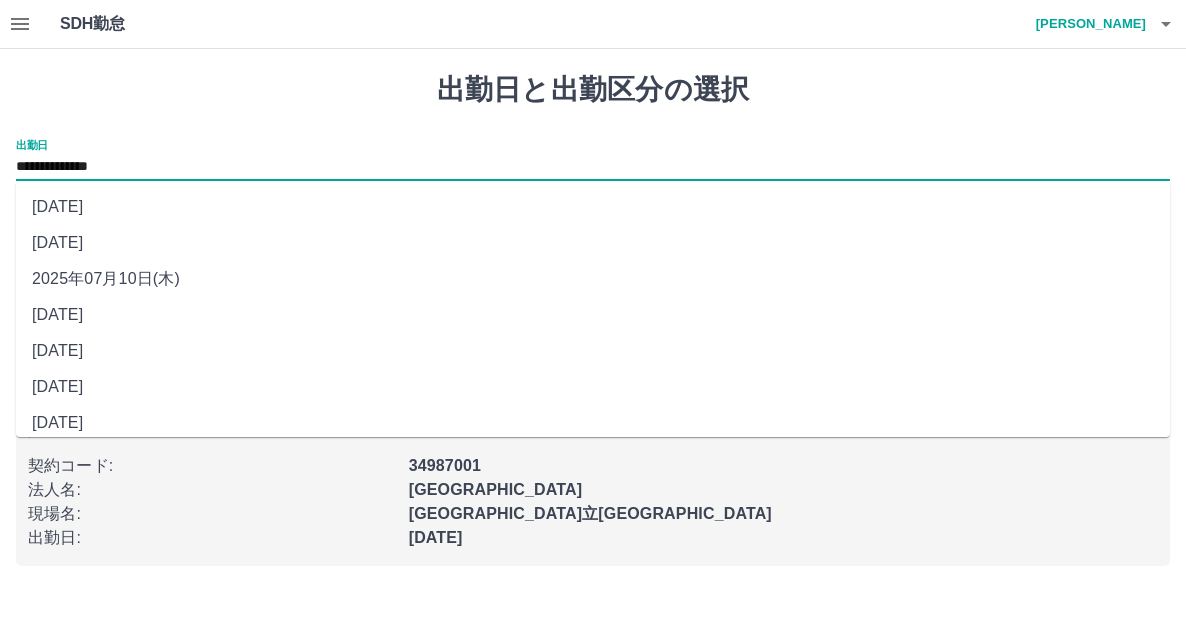 click on "**********" at bounding box center [593, 167] 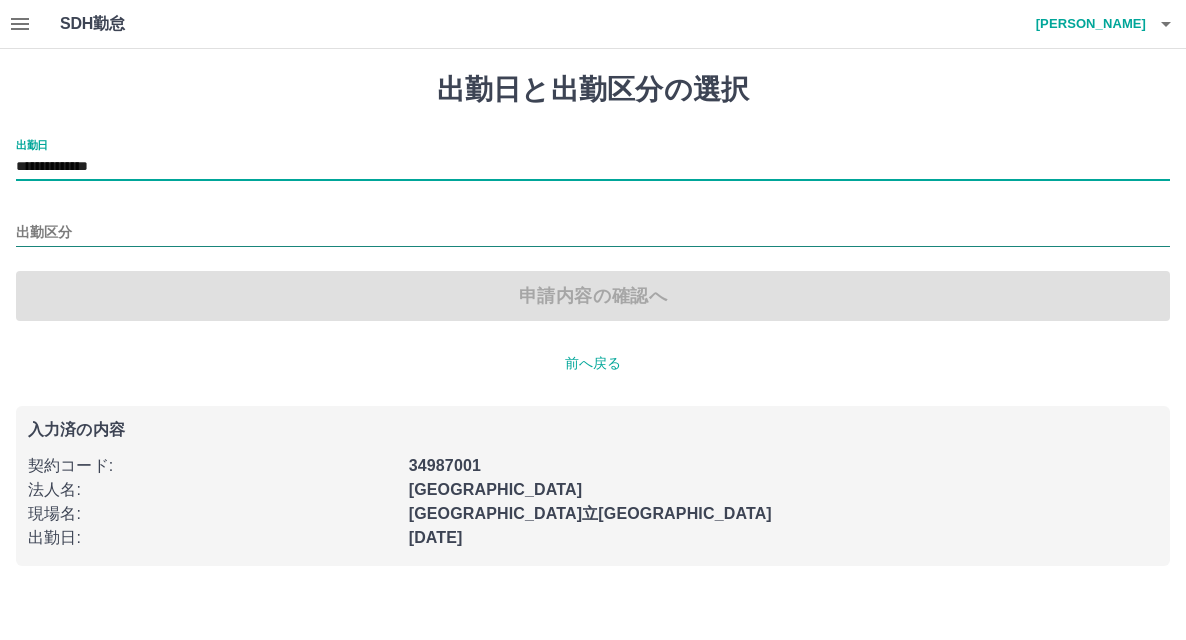 click on "出勤区分" at bounding box center (593, 233) 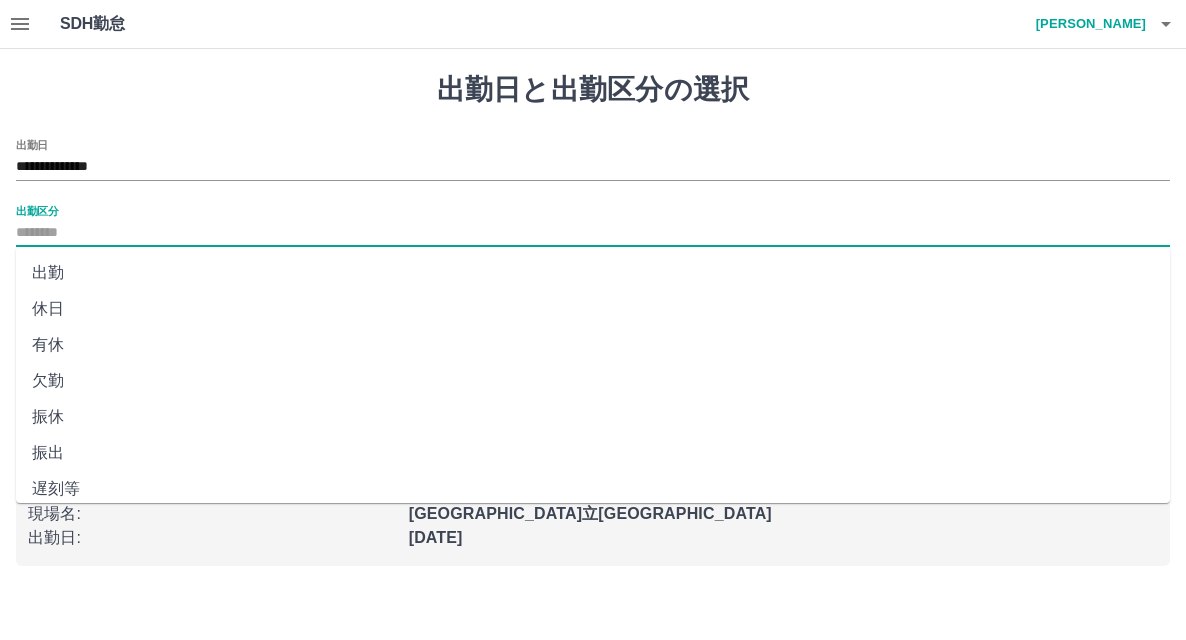 click on "休日" at bounding box center [593, 309] 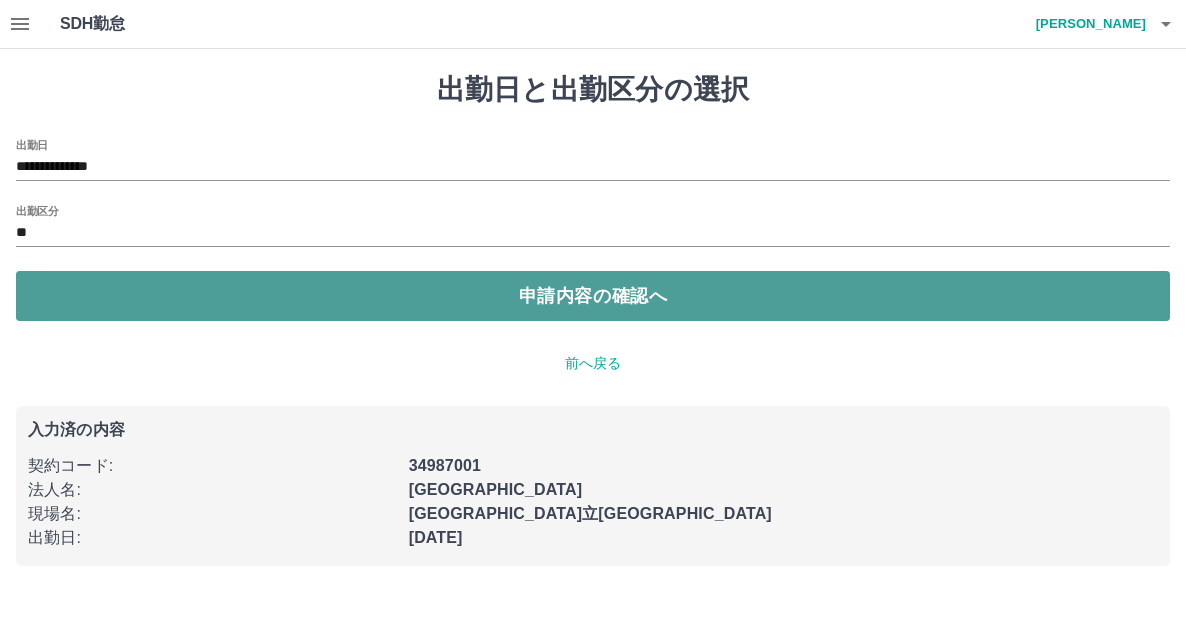 click on "申請内容の確認へ" at bounding box center [593, 296] 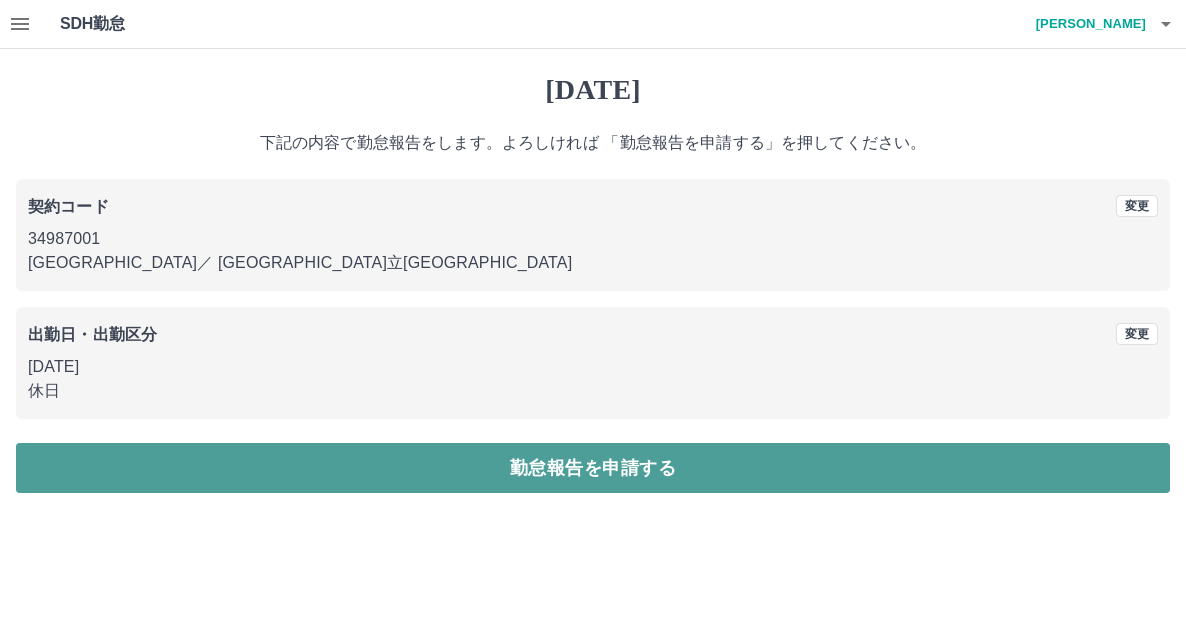 click on "勤怠報告を申請する" at bounding box center [593, 468] 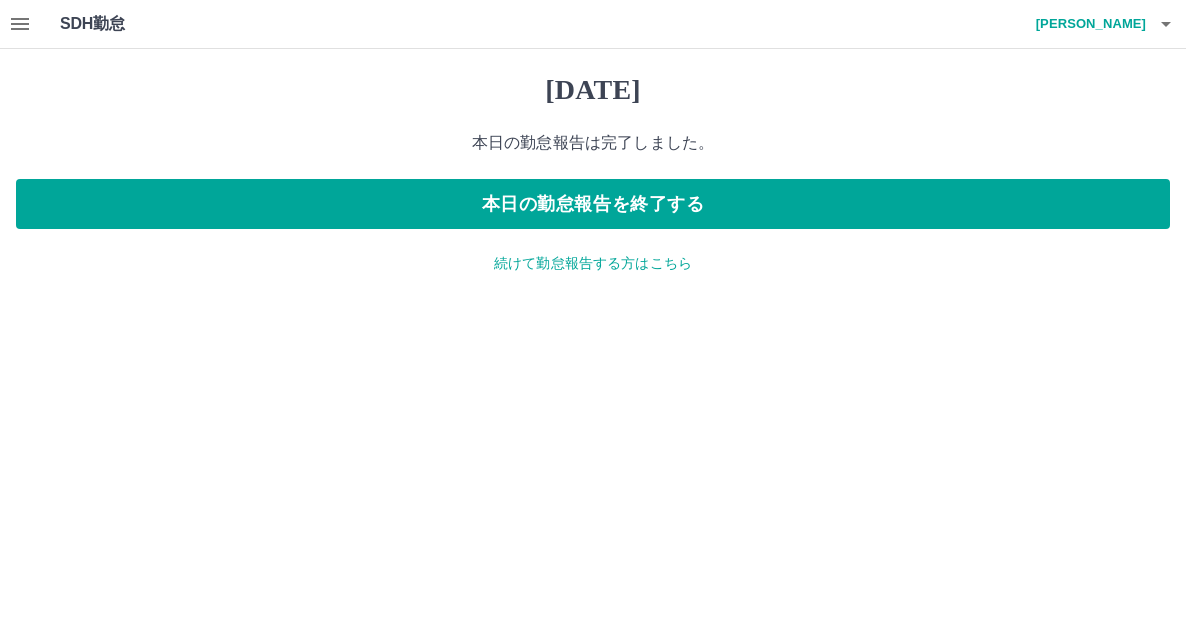 click on "続けて勤怠報告する方はこちら" at bounding box center (593, 263) 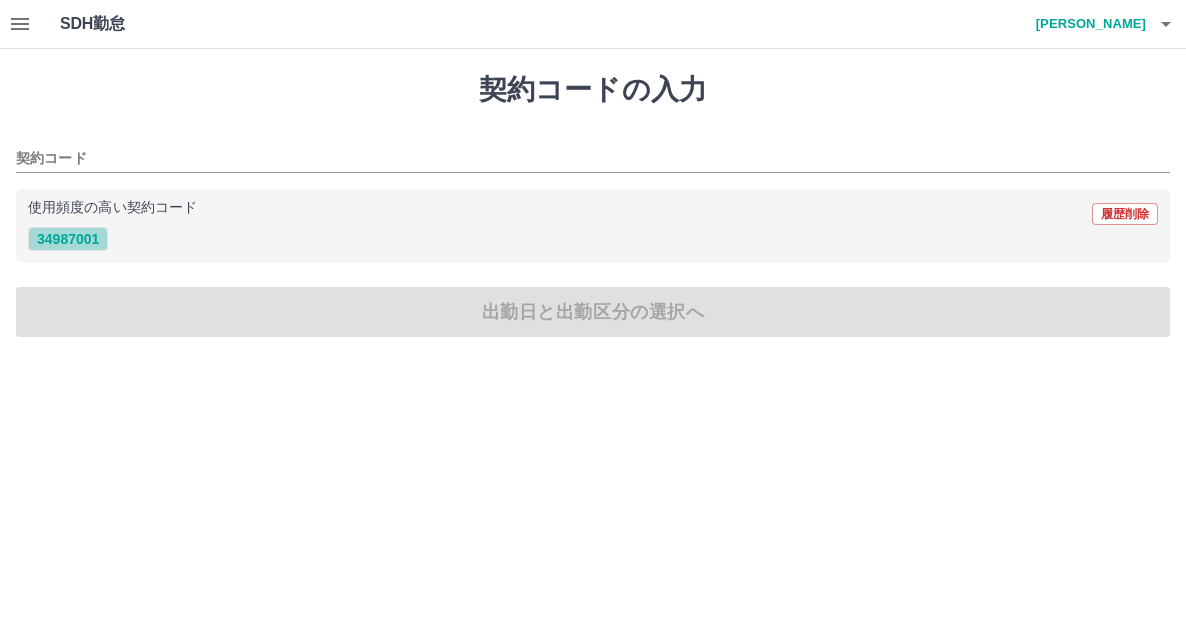 click on "34987001" at bounding box center [68, 239] 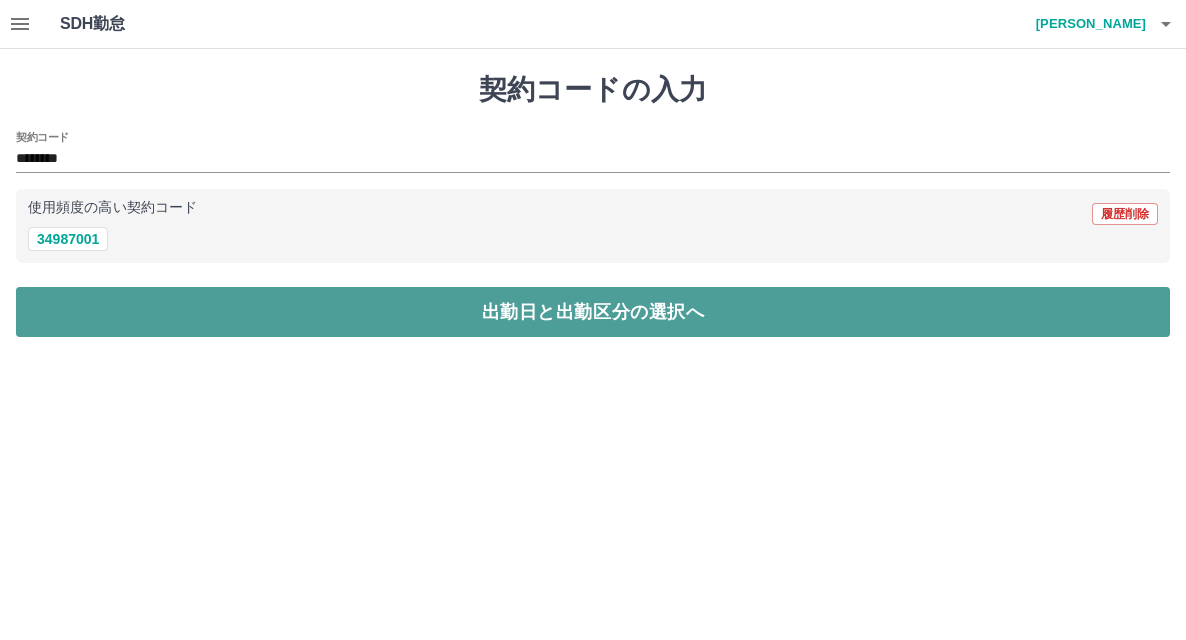 click on "出勤日と出勤区分の選択へ" at bounding box center (593, 312) 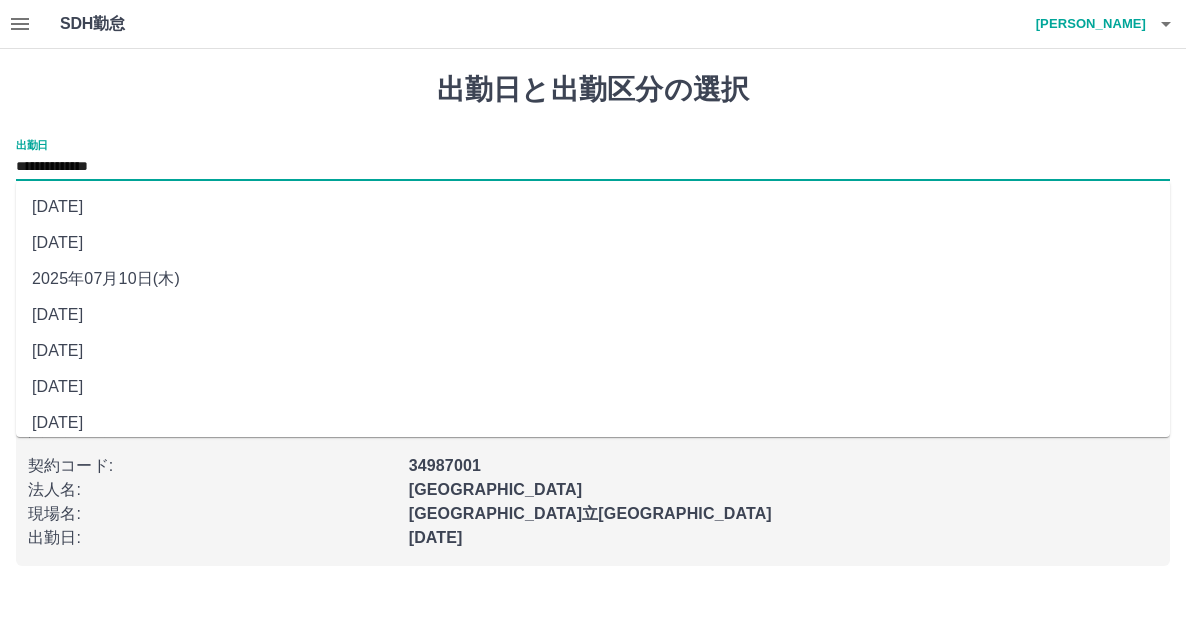 click on "**********" at bounding box center [593, 167] 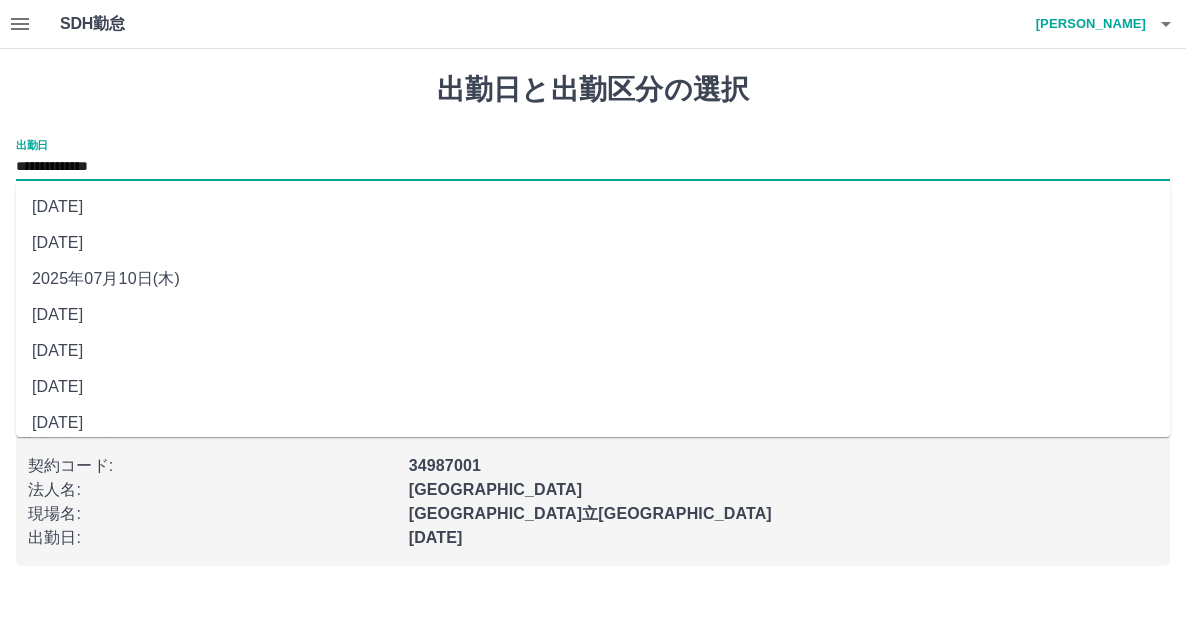 click on "2025年07月09日(水)" at bounding box center (593, 315) 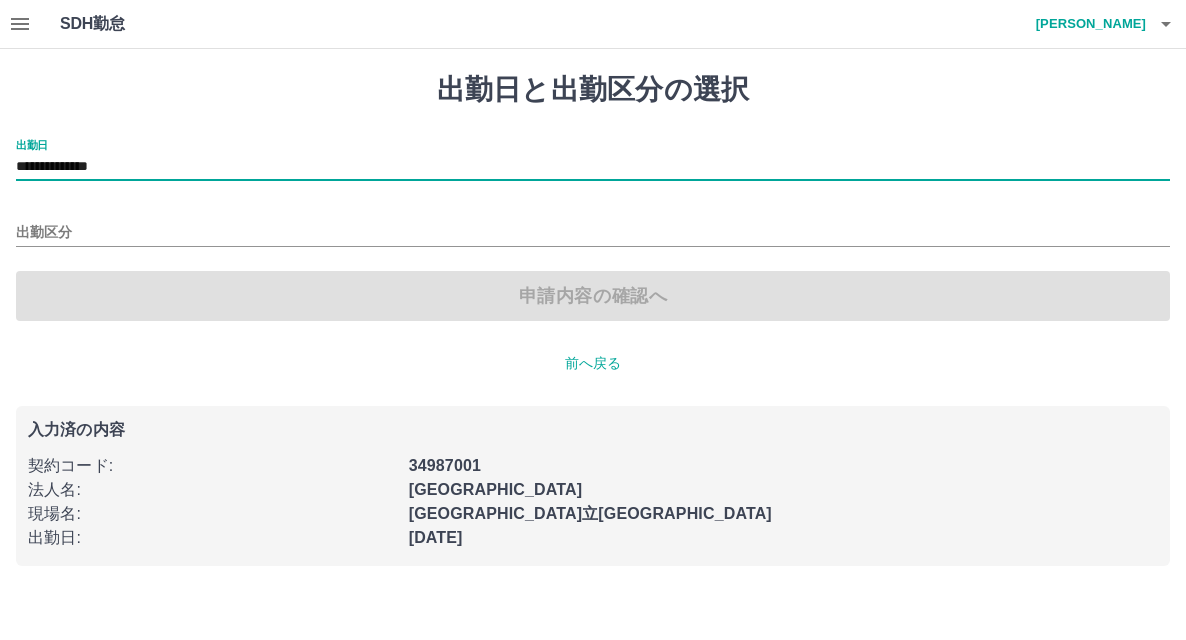 click on "出勤区分" at bounding box center (593, 226) 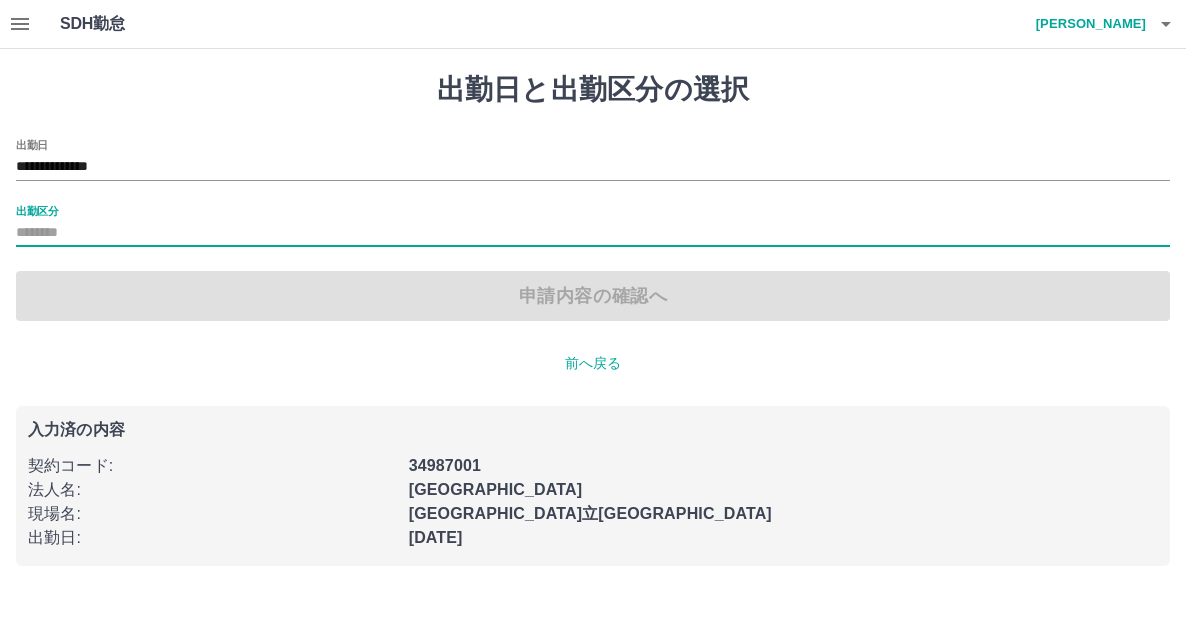 click on "出勤区分" at bounding box center (593, 226) 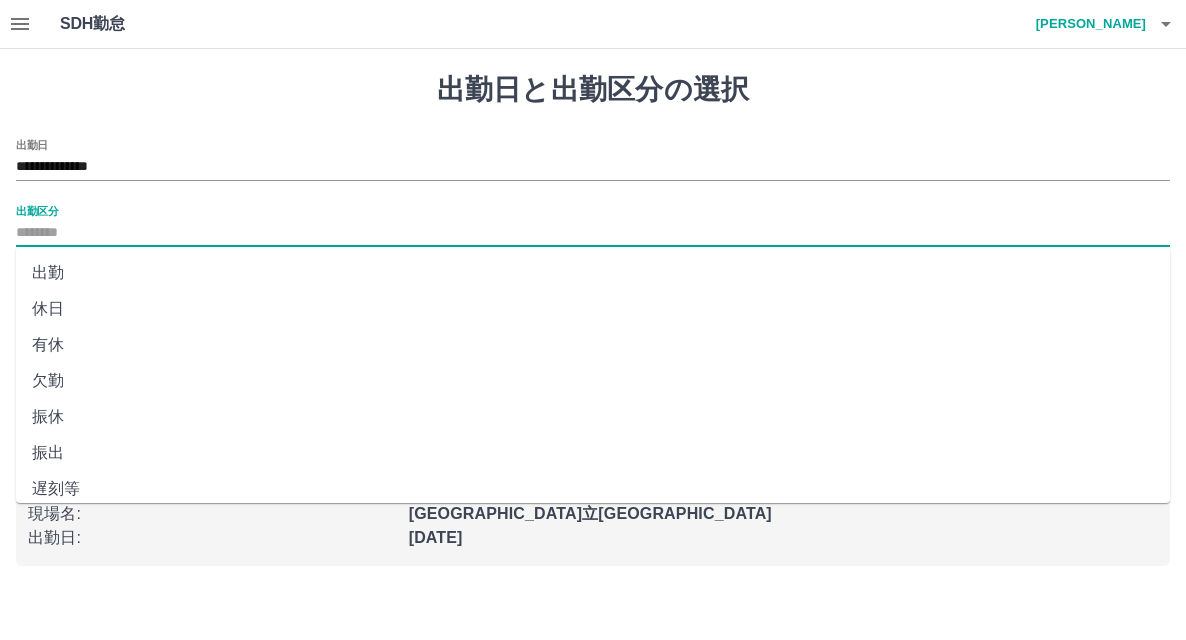 click on "出勤区分" at bounding box center (593, 233) 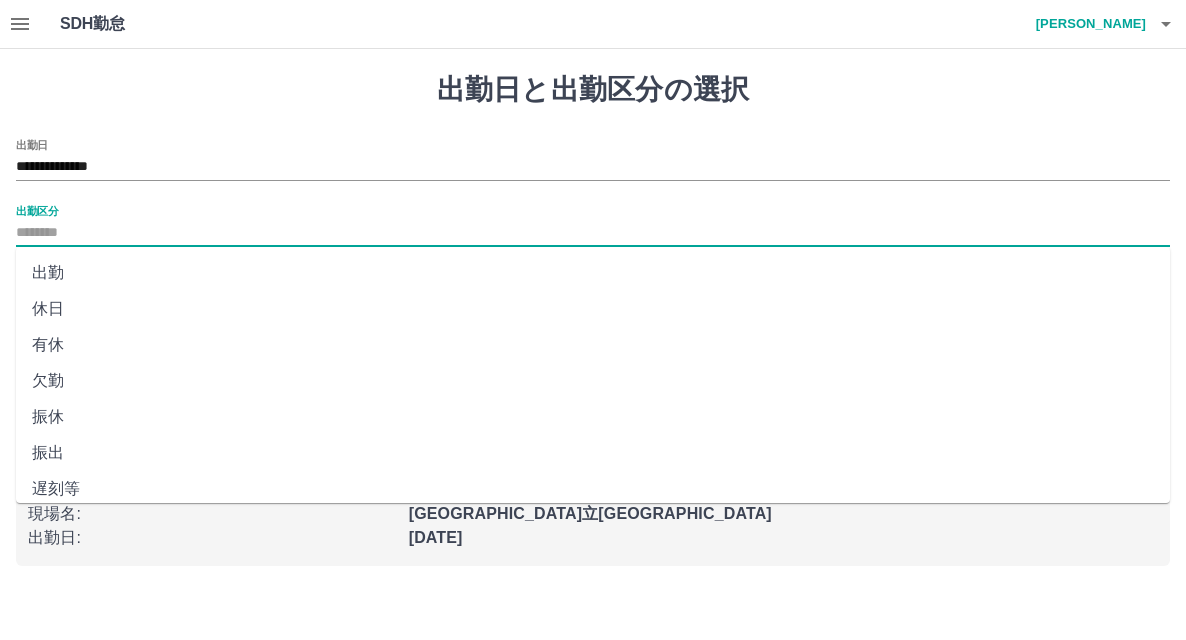 click on "休日" at bounding box center (593, 309) 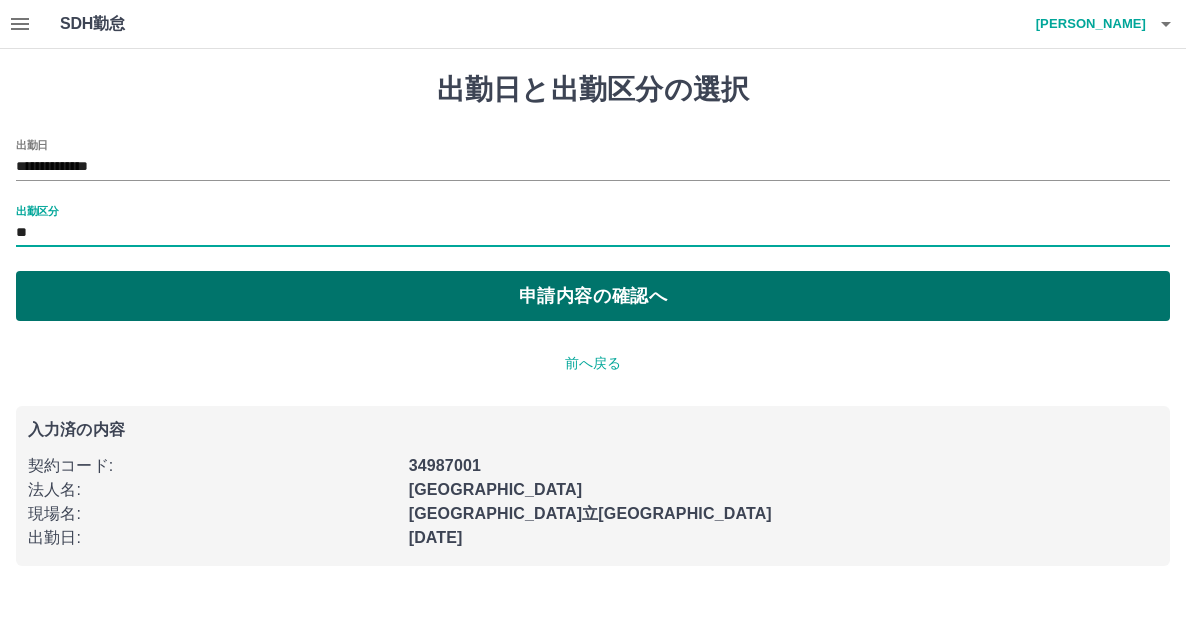 click on "申請内容の確認へ" at bounding box center [593, 296] 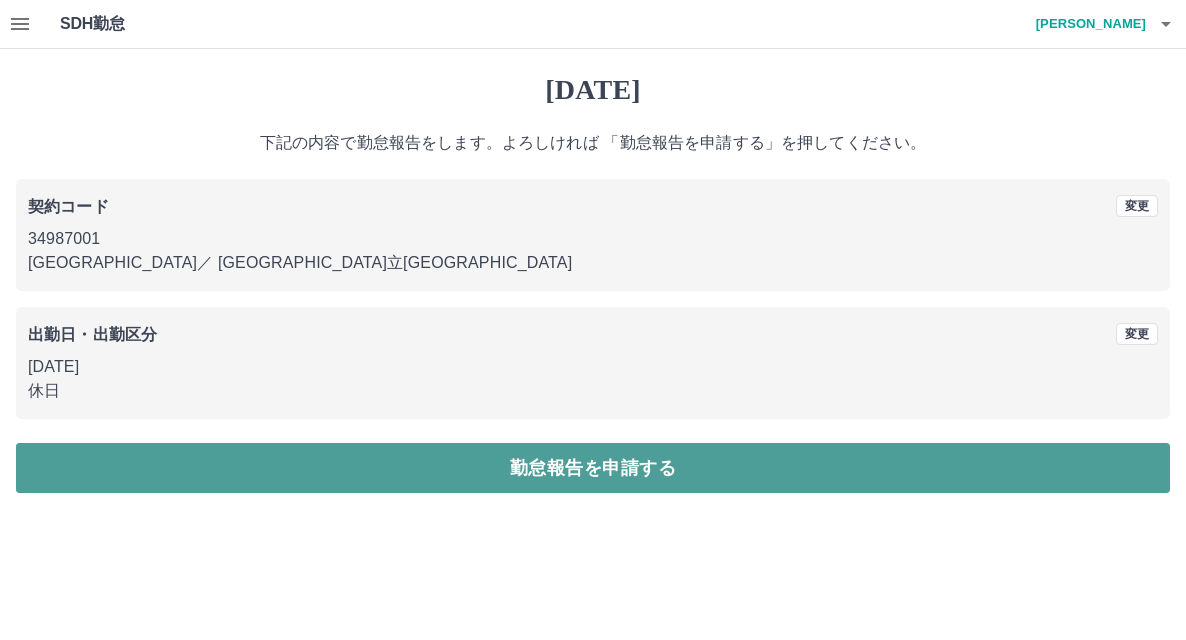 click on "勤怠報告を申請する" at bounding box center [593, 468] 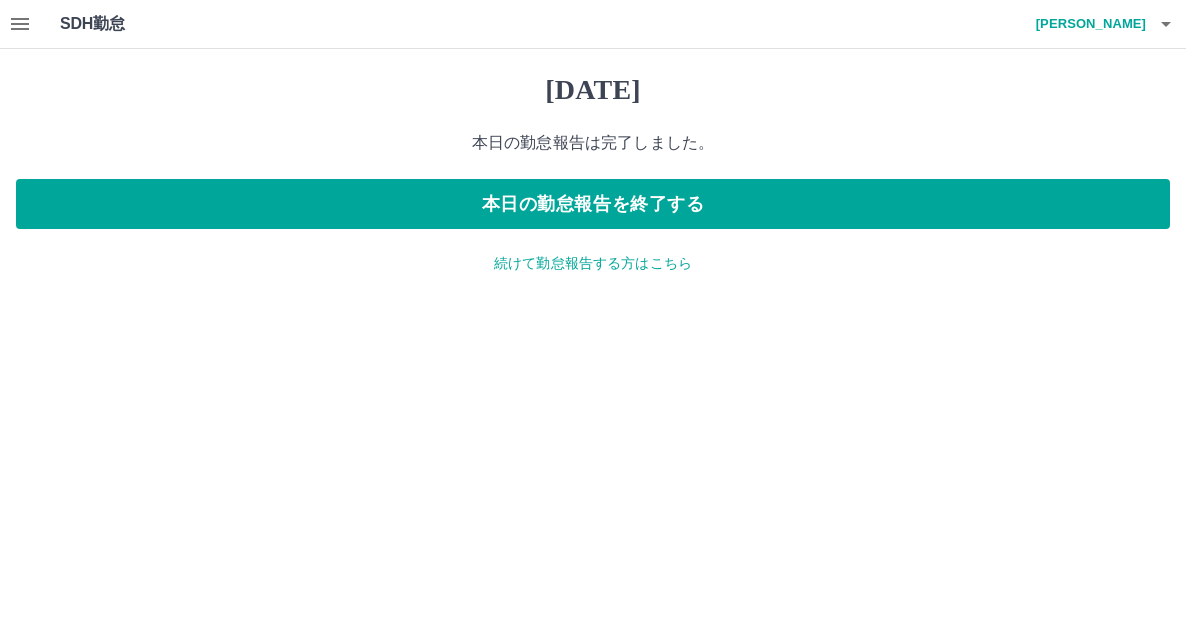 click on "続けて勤怠報告する方はこちら" at bounding box center (593, 263) 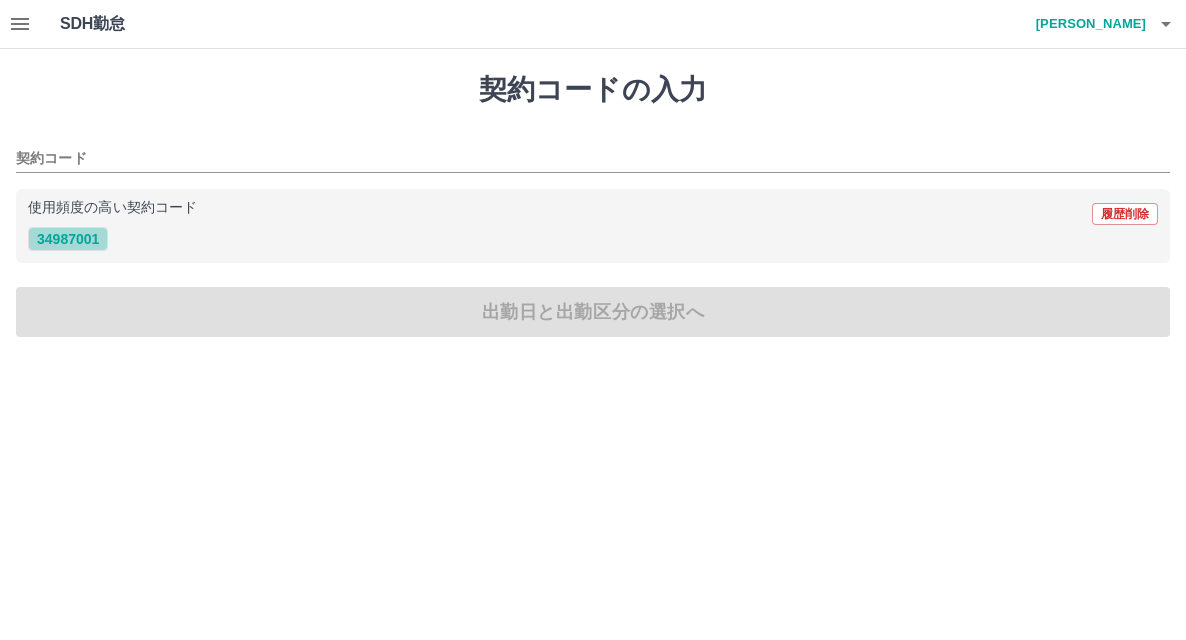 click on "34987001" at bounding box center [68, 239] 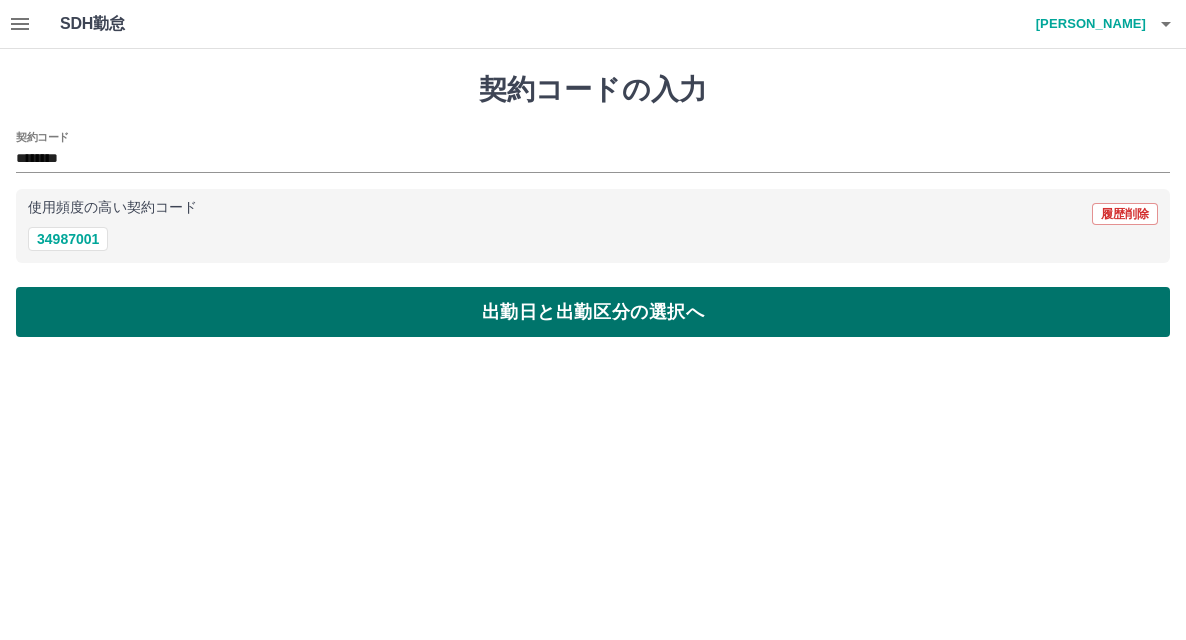 click on "出勤日と出勤区分の選択へ" at bounding box center (593, 312) 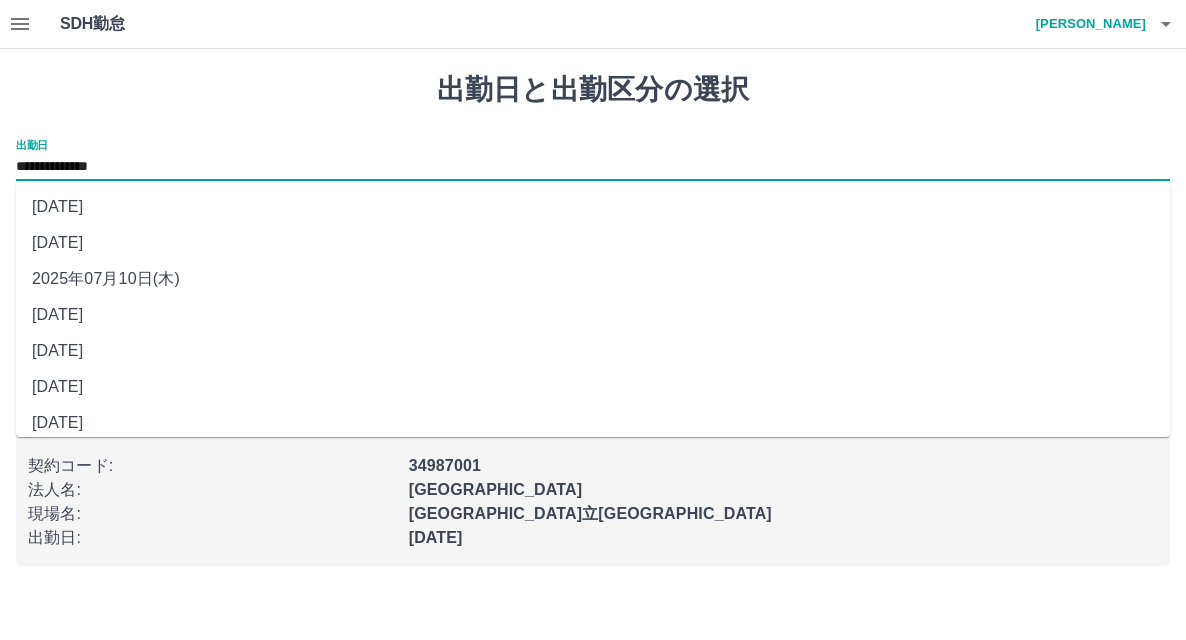 click on "**********" at bounding box center (593, 167) 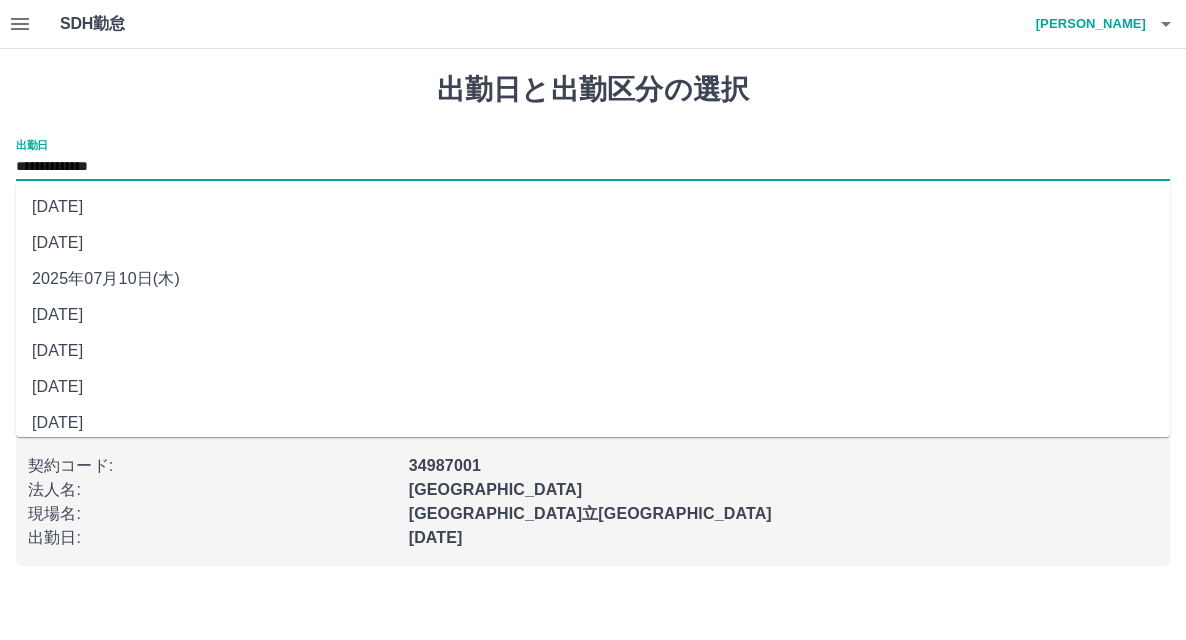 click on "2025年07月10日(木)" at bounding box center (593, 279) 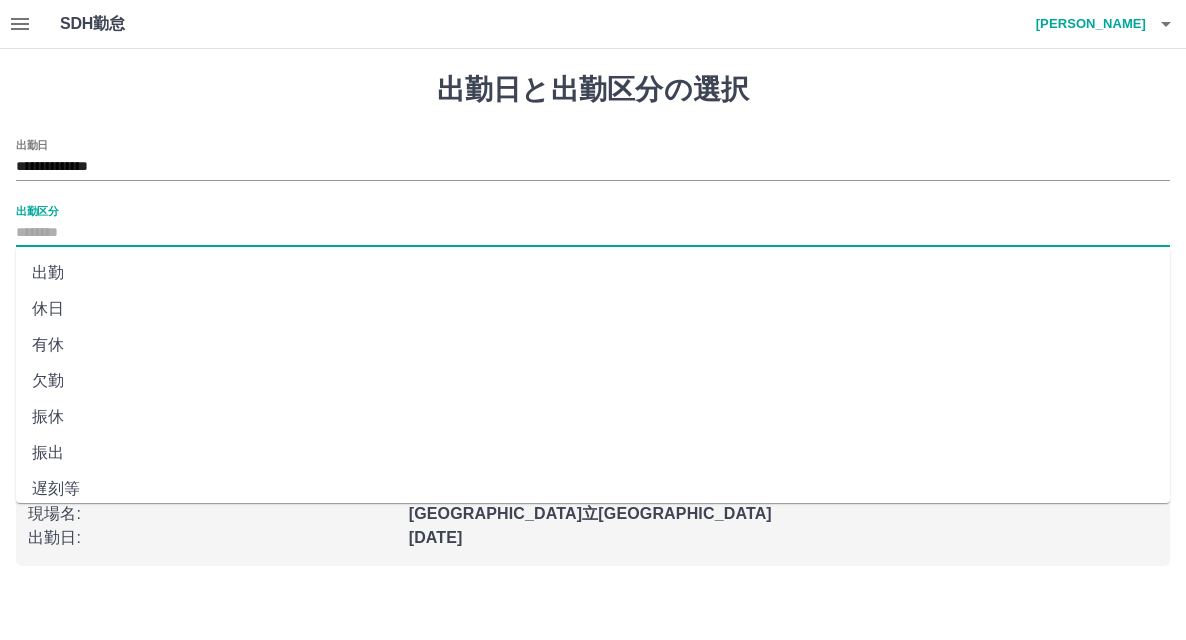 click on "出勤区分" at bounding box center (593, 233) 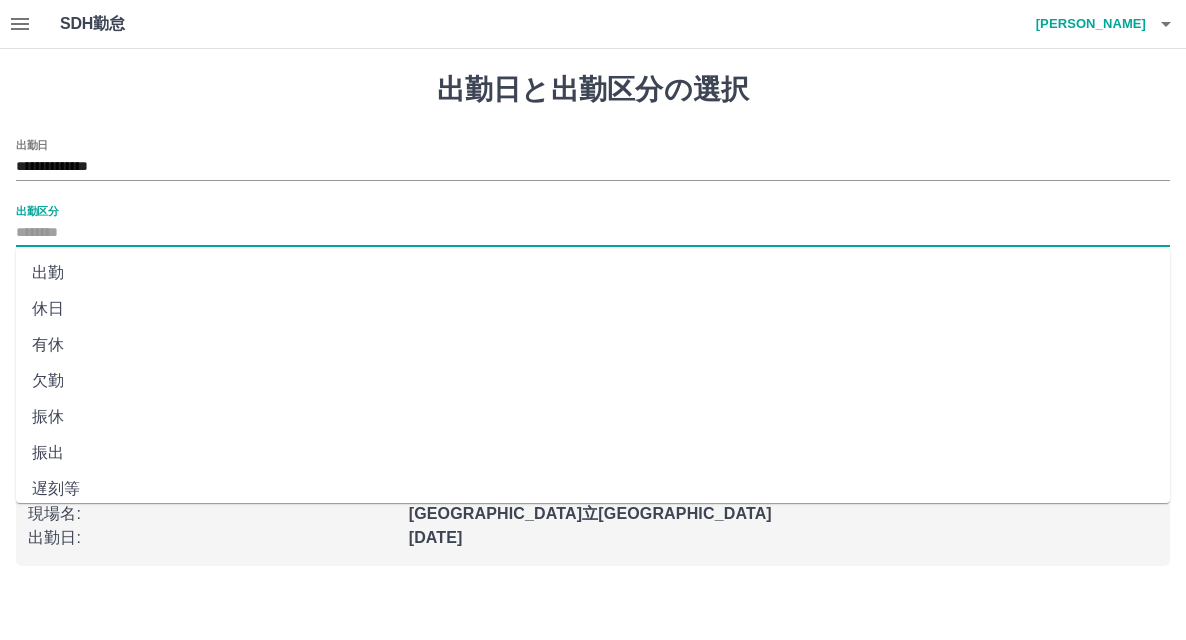 click on "休日" at bounding box center (593, 309) 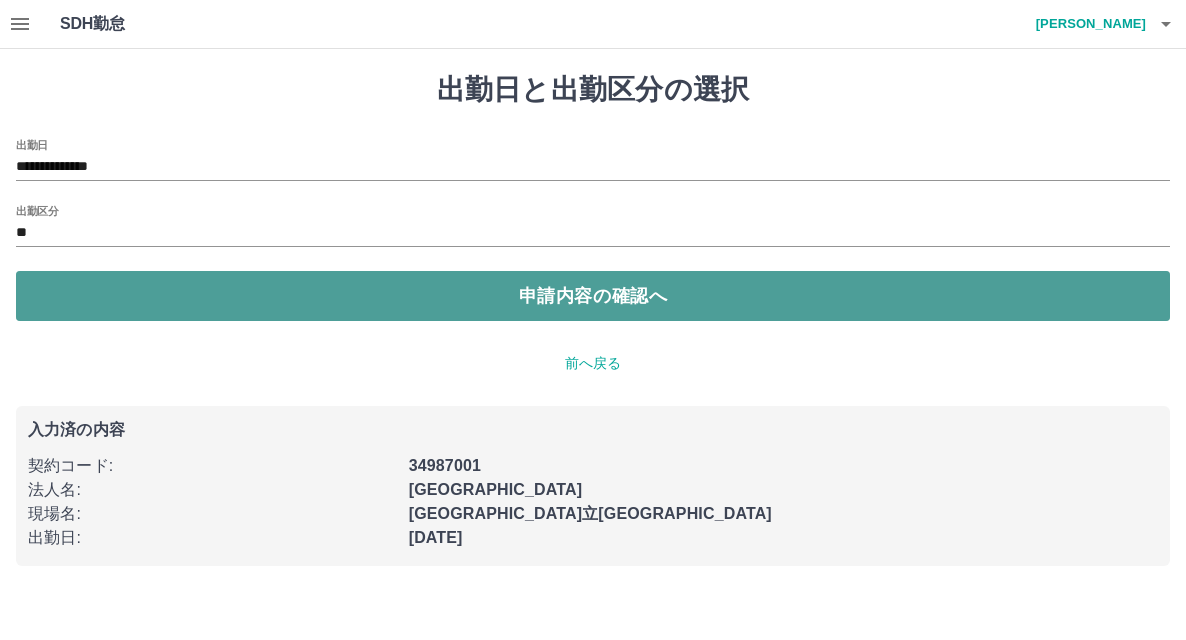 click on "申請内容の確認へ" at bounding box center (593, 296) 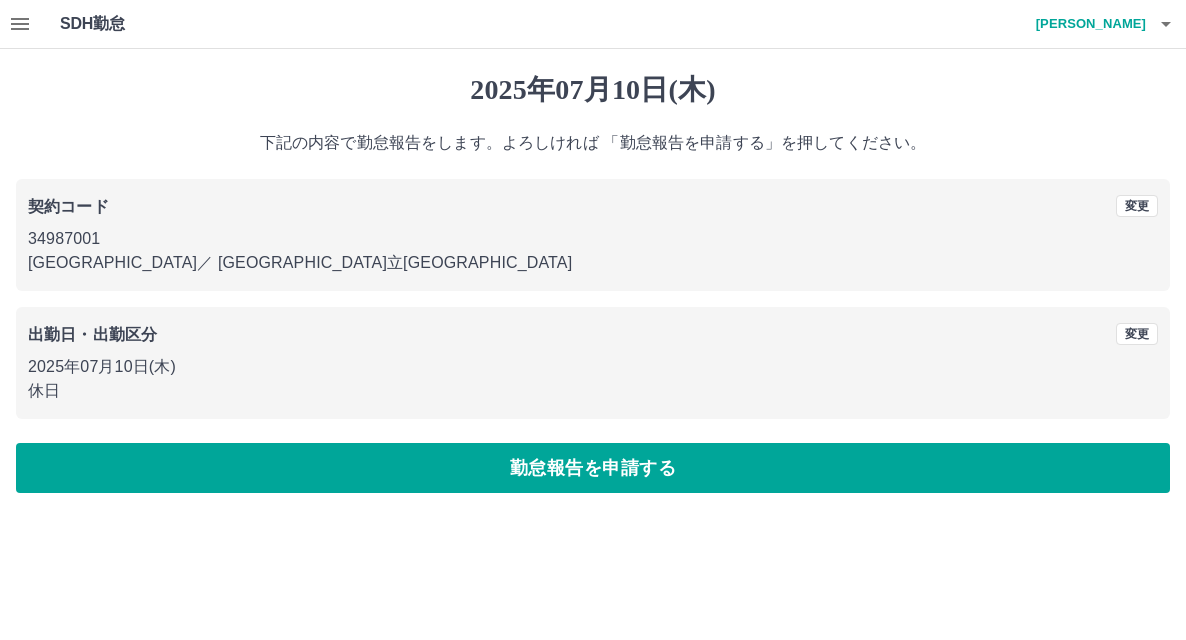 click on "2025年07月10日(木) 下記の内容で勤怠報告をします。よろしければ 「勤怠報告を申請する」を押してください。 契約コード 変更 34987001 横浜市  ／   横浜市立新田小学校 出勤日・出勤区分 変更 2025年07月10日(木) 休日 勤怠報告を申請する" at bounding box center (593, 283) 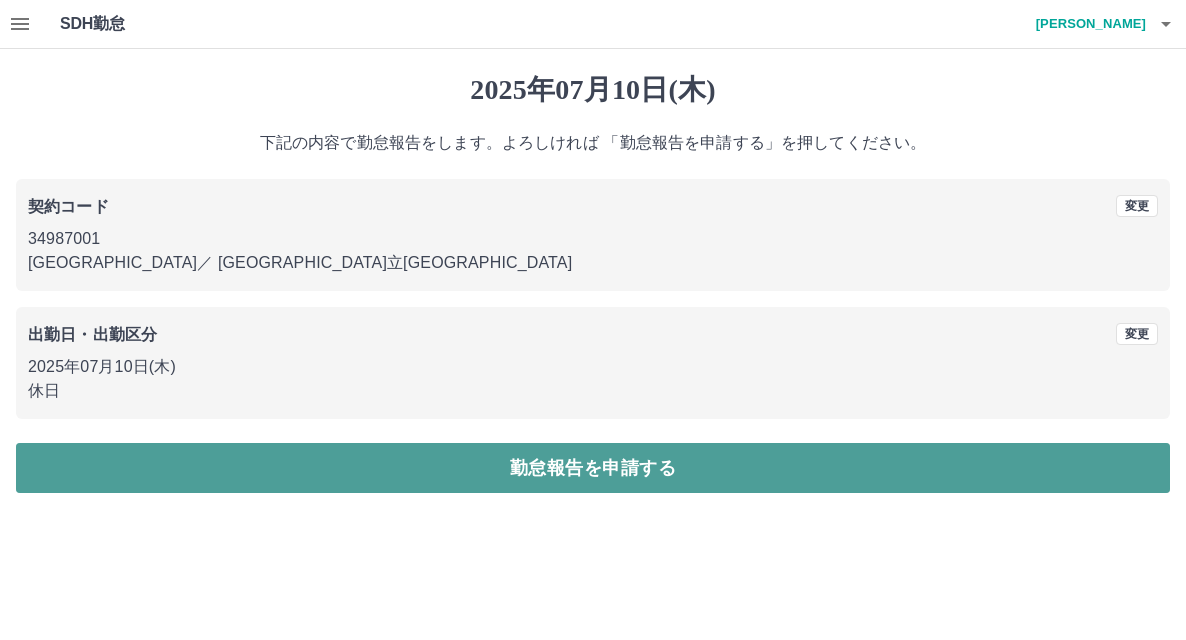 click on "勤怠報告を申請する" at bounding box center [593, 468] 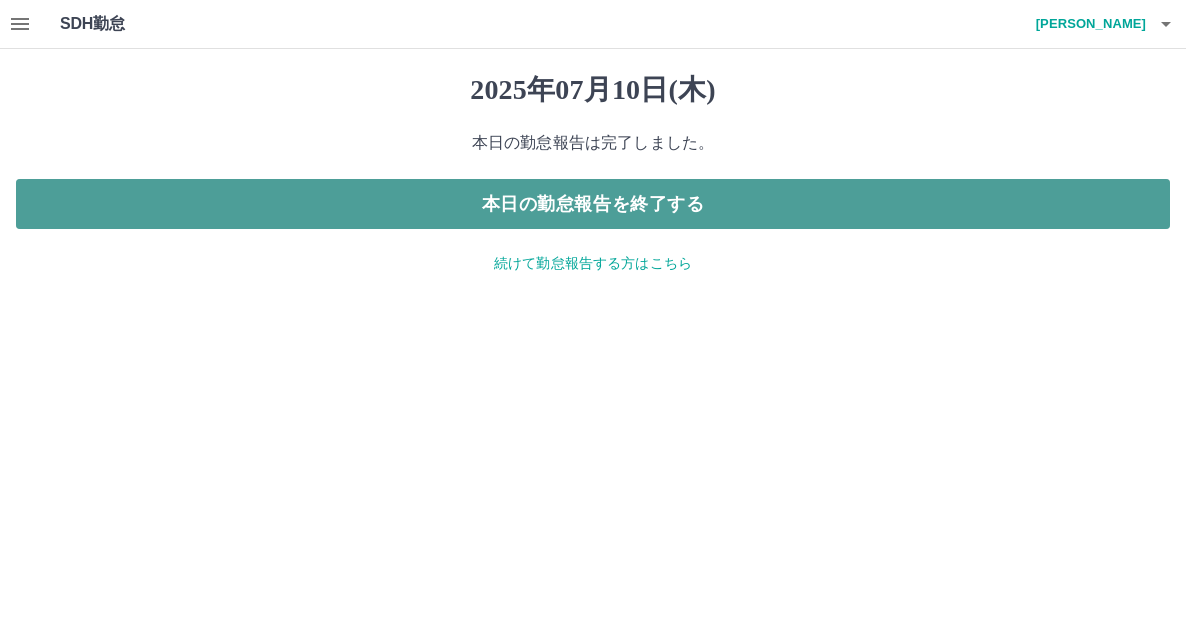 click on "本日の勤怠報告を終了する" at bounding box center (593, 204) 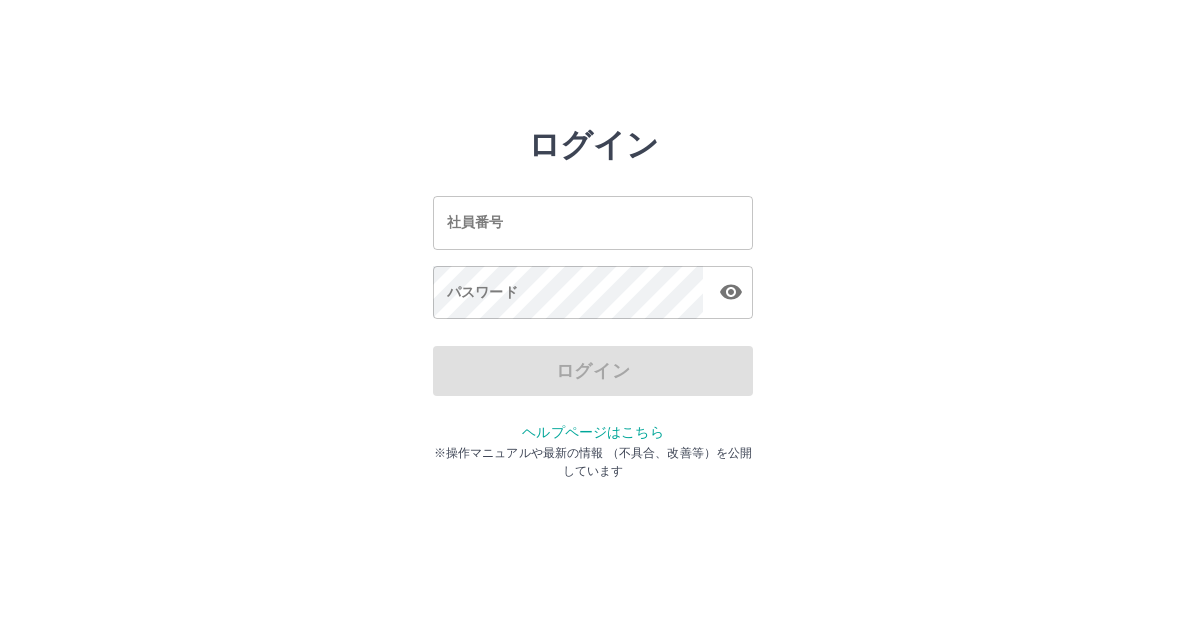 scroll, scrollTop: 0, scrollLeft: 0, axis: both 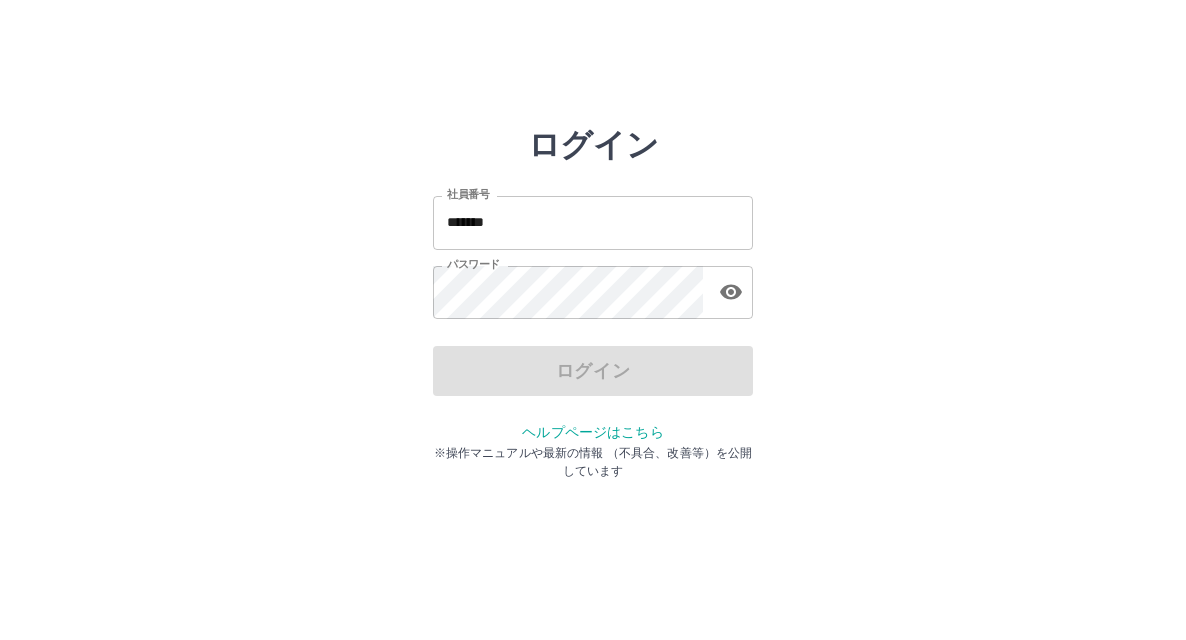 click on "ログイン" at bounding box center (593, 371) 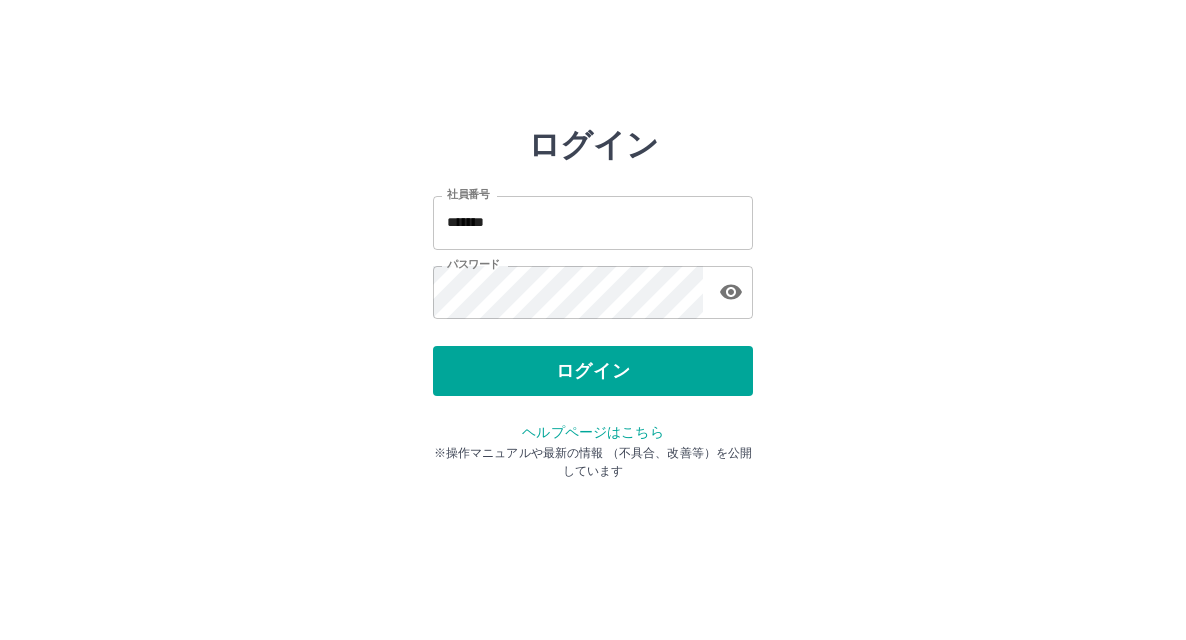 click on "ログイン 社員番号 ******* 社員番号 パスワード パスワード ログイン ヘルプページはこちら ※操作マニュアルや最新の情報 （不具合、改善等）を公開しています" at bounding box center [593, 223] 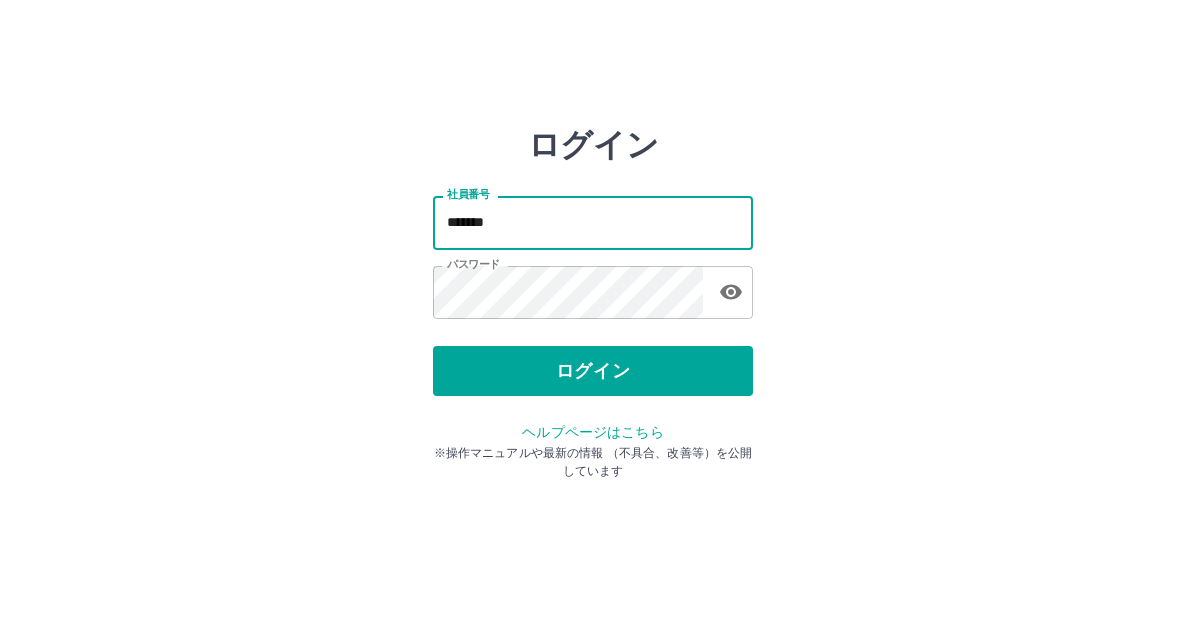 drag, startPoint x: 535, startPoint y: 215, endPoint x: 481, endPoint y: 193, distance: 58.30952 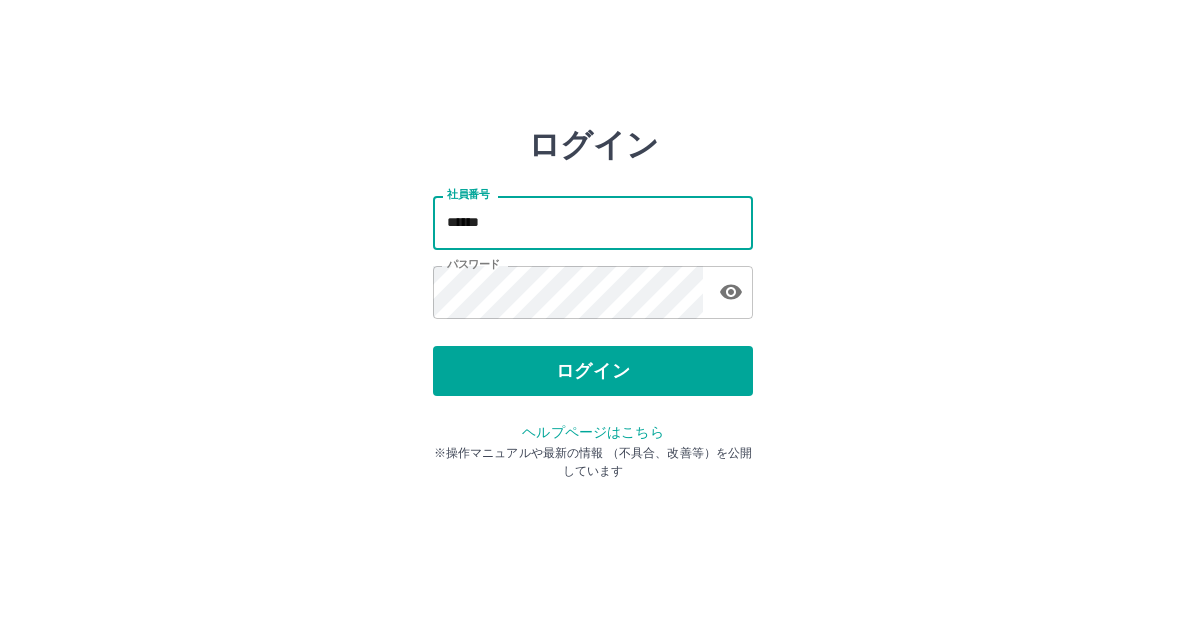drag, startPoint x: 303, startPoint y: 232, endPoint x: 650, endPoint y: 232, distance: 347 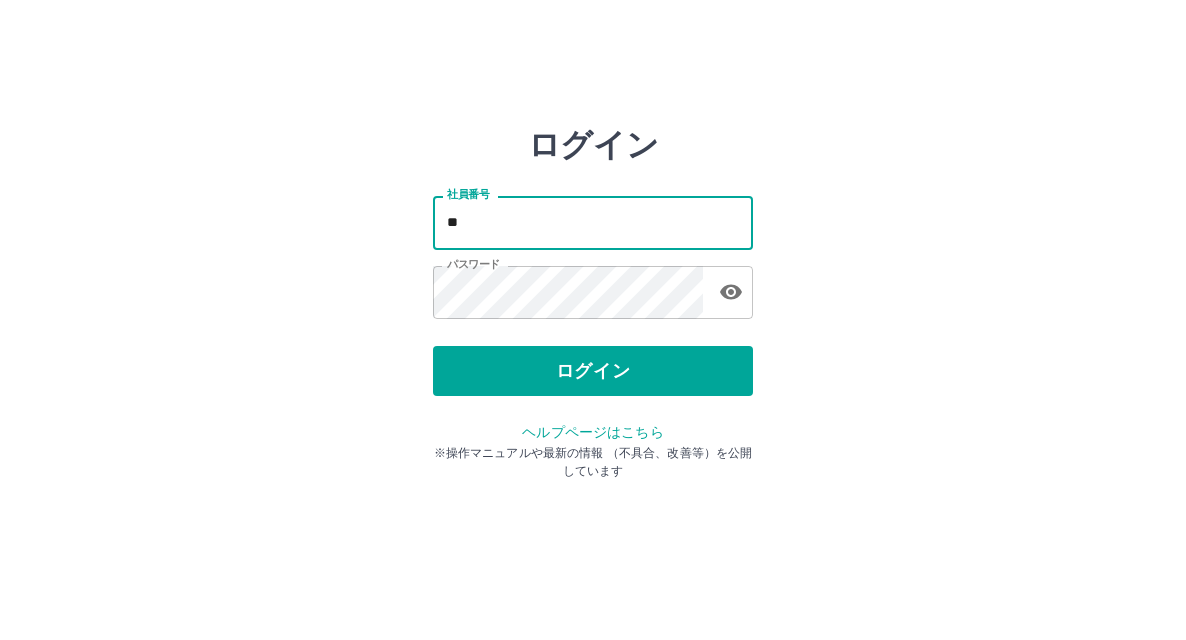 type on "*" 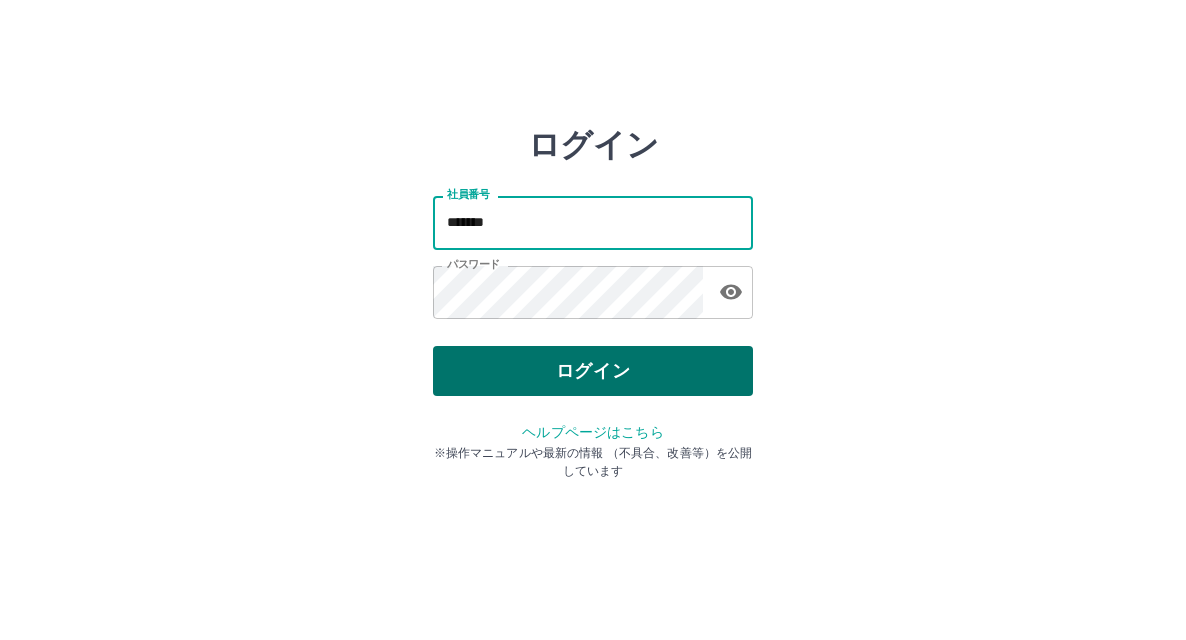 type on "*******" 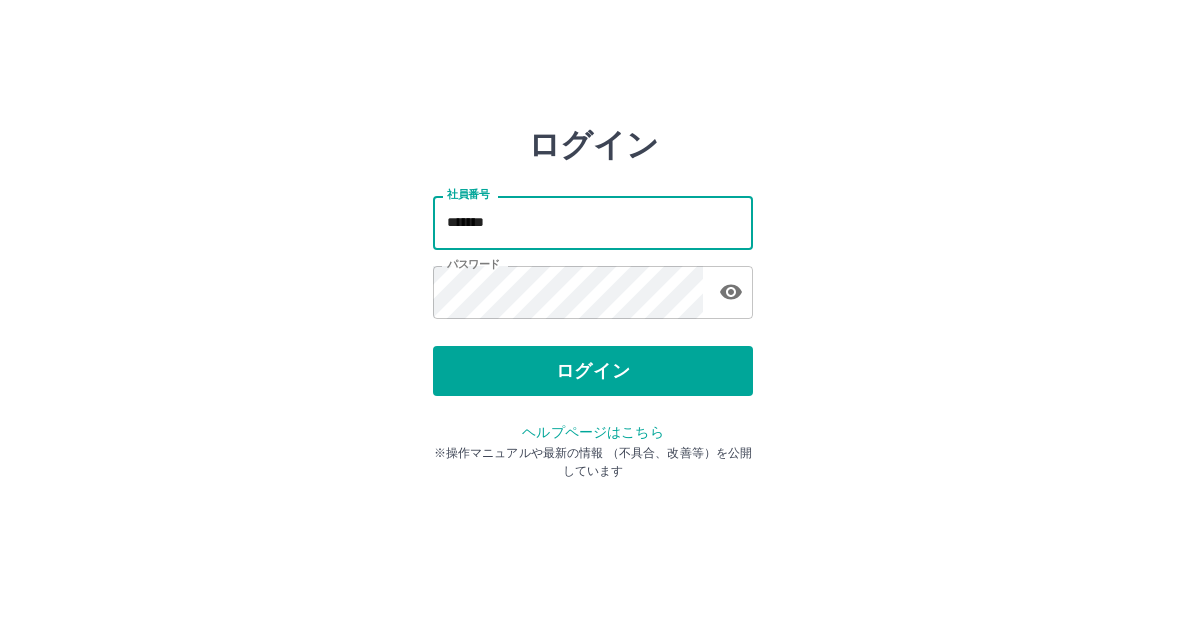 drag, startPoint x: 606, startPoint y: 377, endPoint x: 604, endPoint y: 366, distance: 11.18034 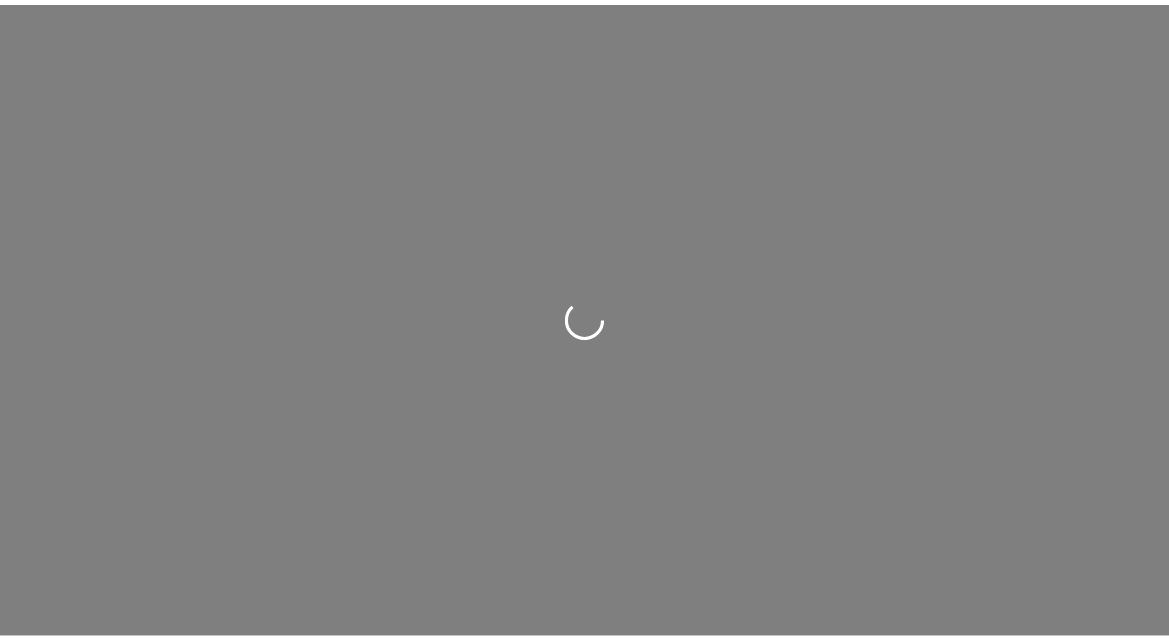 scroll, scrollTop: 0, scrollLeft: 0, axis: both 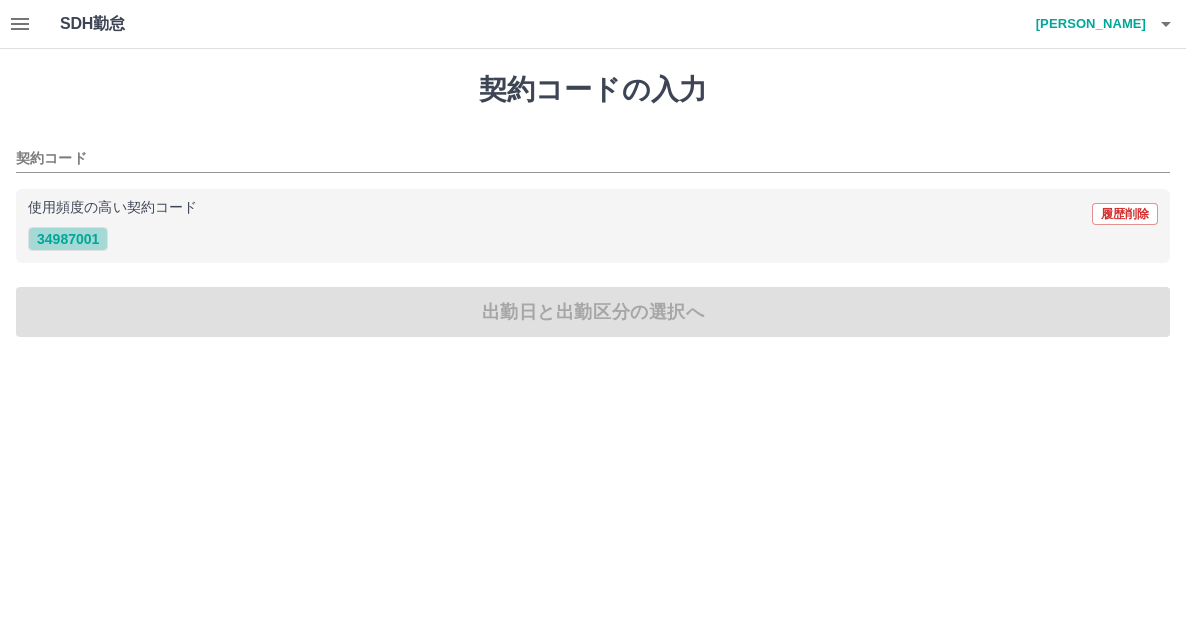 click on "34987001" at bounding box center [68, 239] 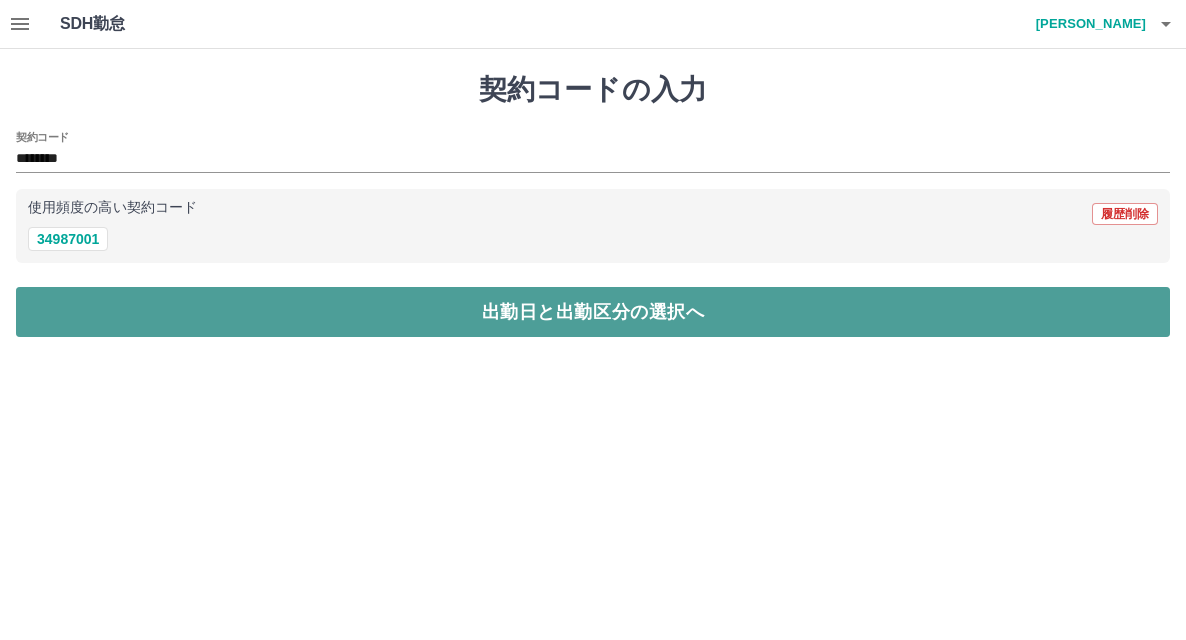 click on "出勤日と出勤区分の選択へ" at bounding box center [593, 312] 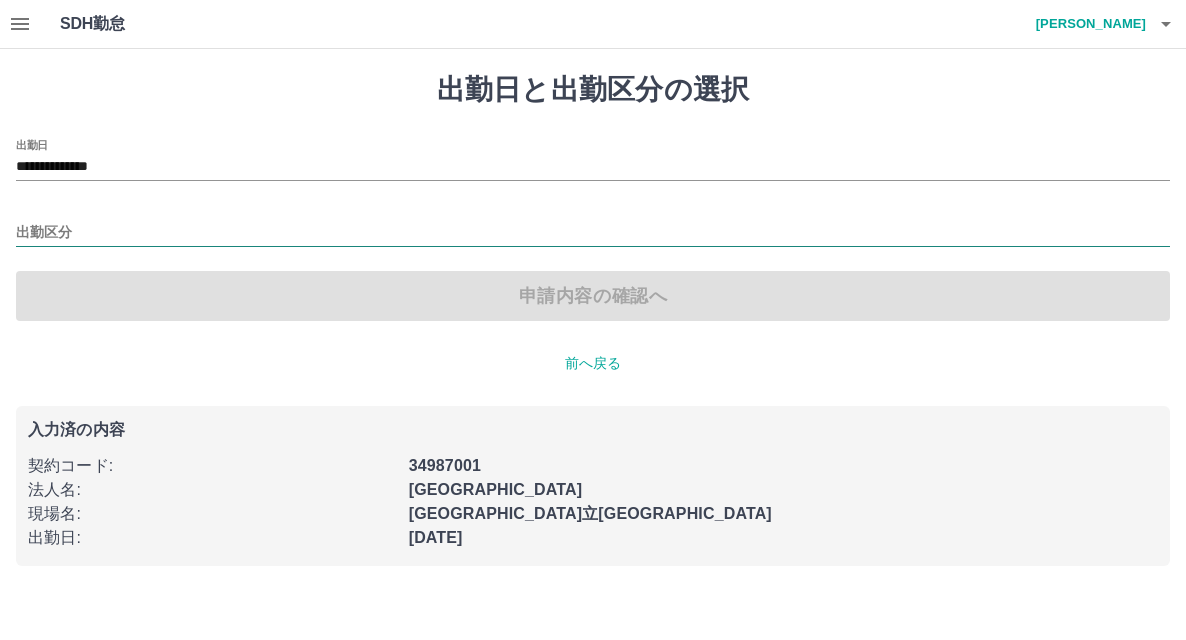 click on "出勤区分" at bounding box center [593, 233] 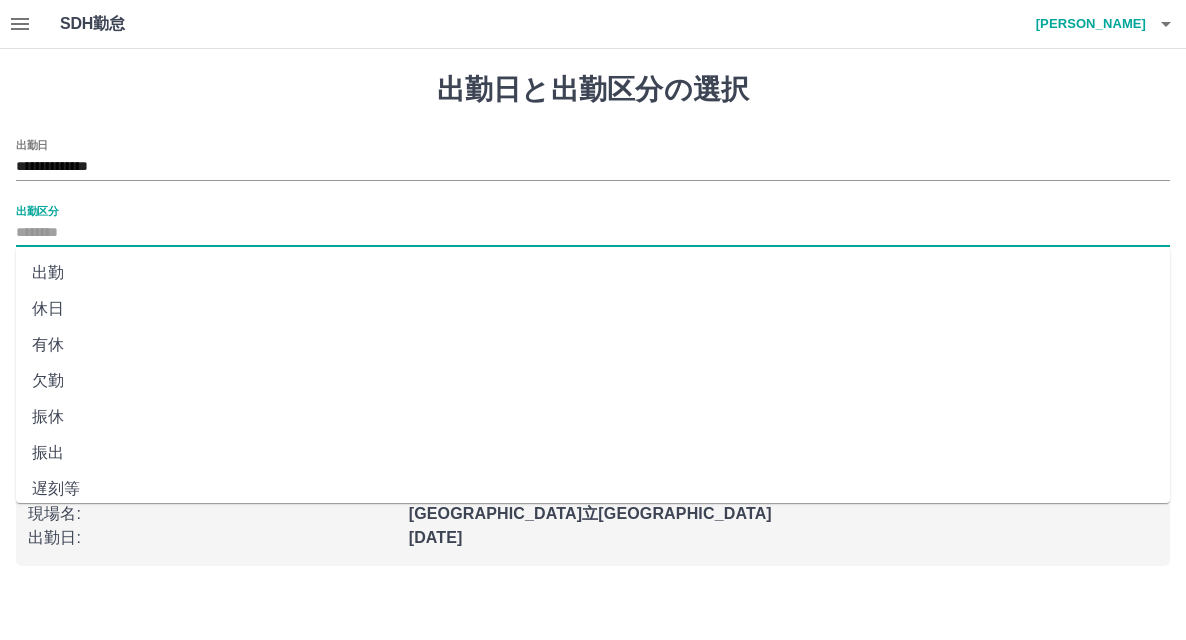 click on "出勤" at bounding box center (593, 273) 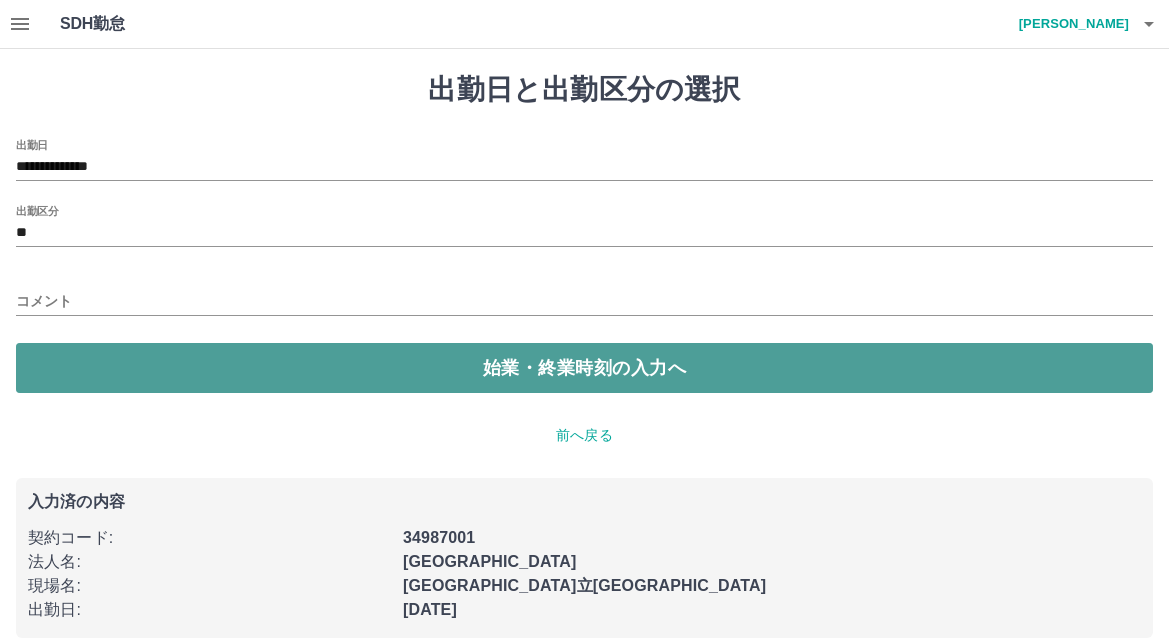 click on "始業・終業時刻の入力へ" at bounding box center (584, 368) 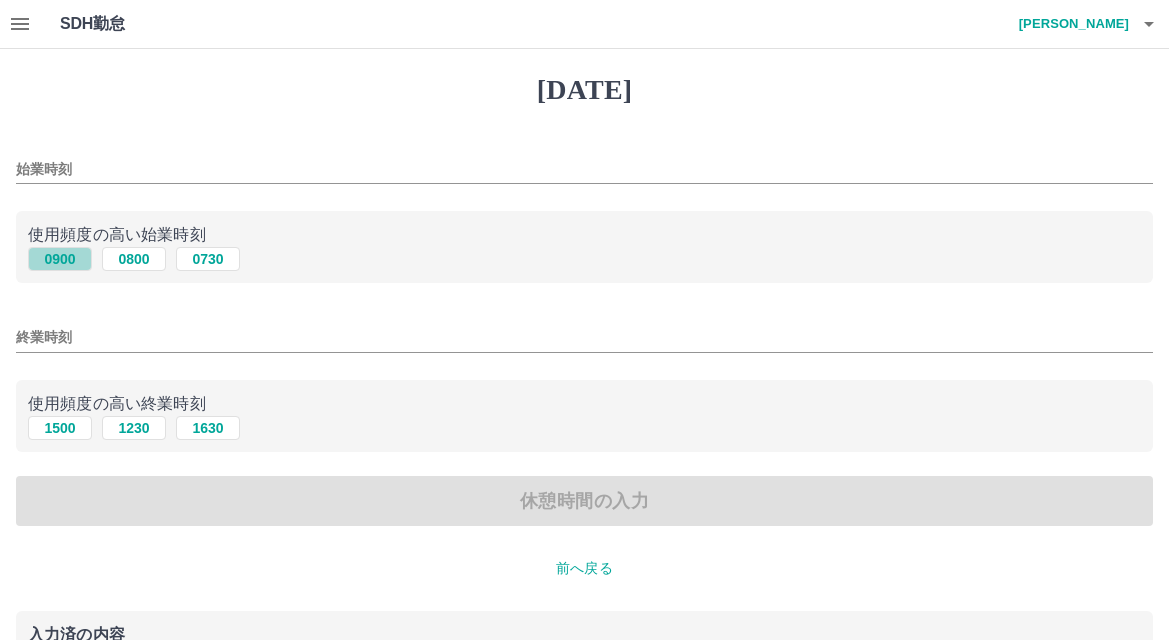 click on "0900" at bounding box center [60, 259] 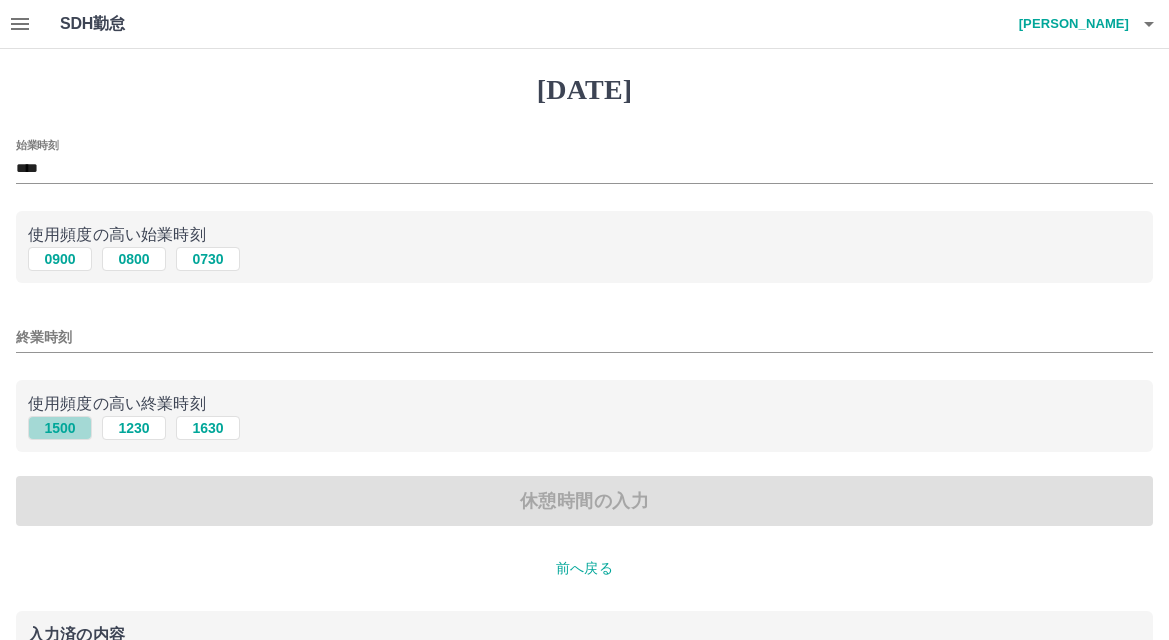 click on "1500" at bounding box center (60, 428) 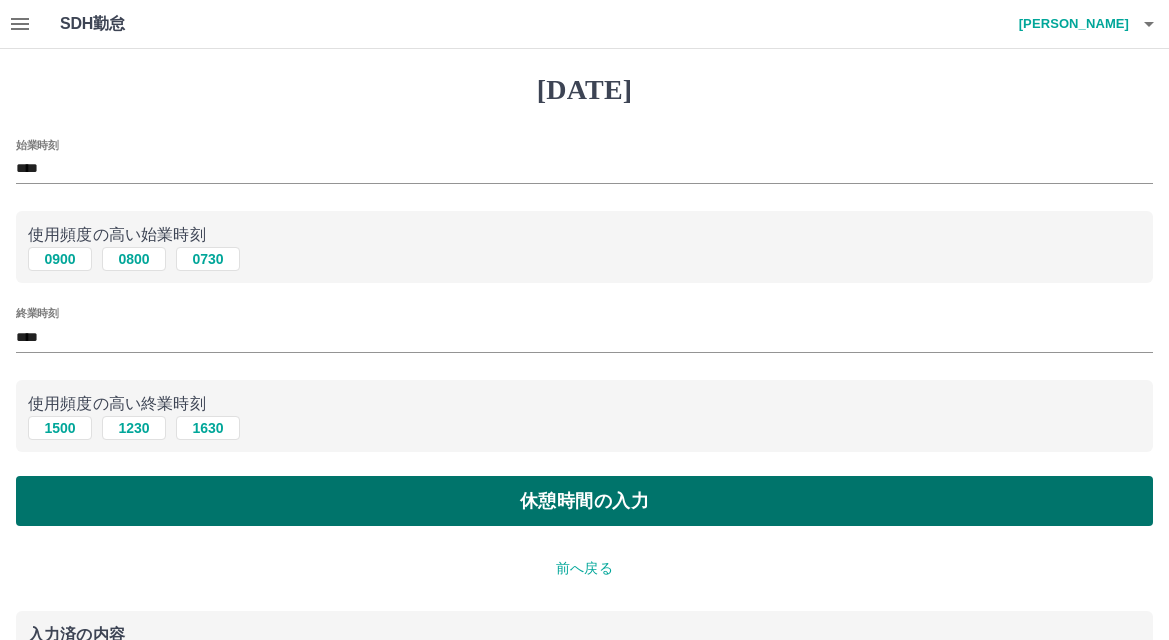 click on "休憩時間の入力" at bounding box center [584, 501] 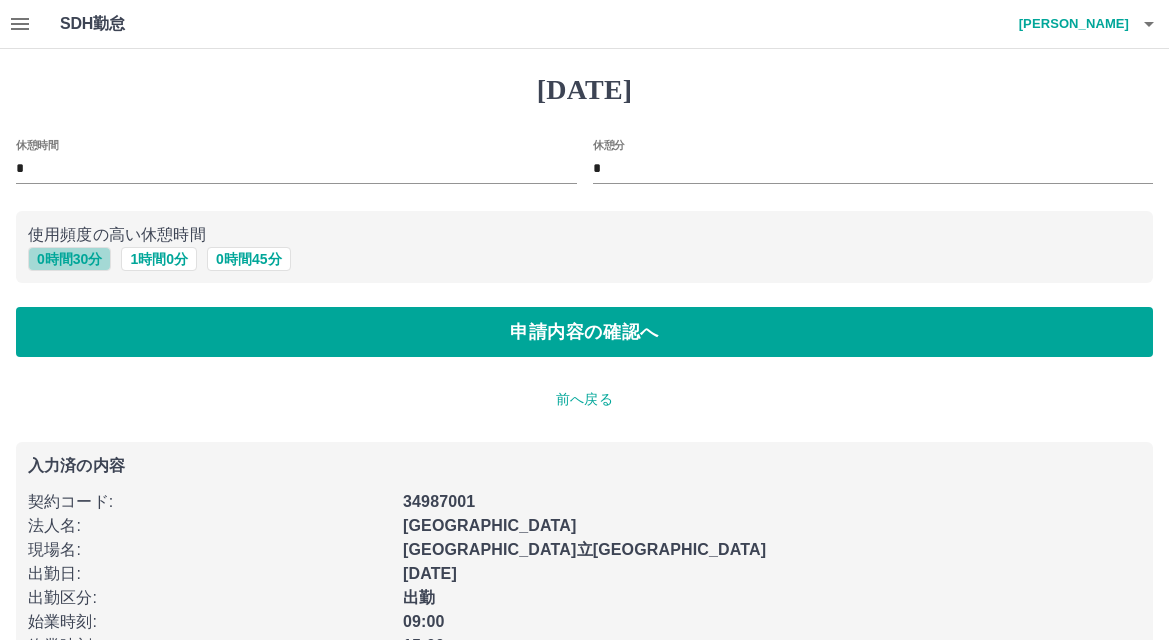 click on "0 時間 30 分" at bounding box center (69, 259) 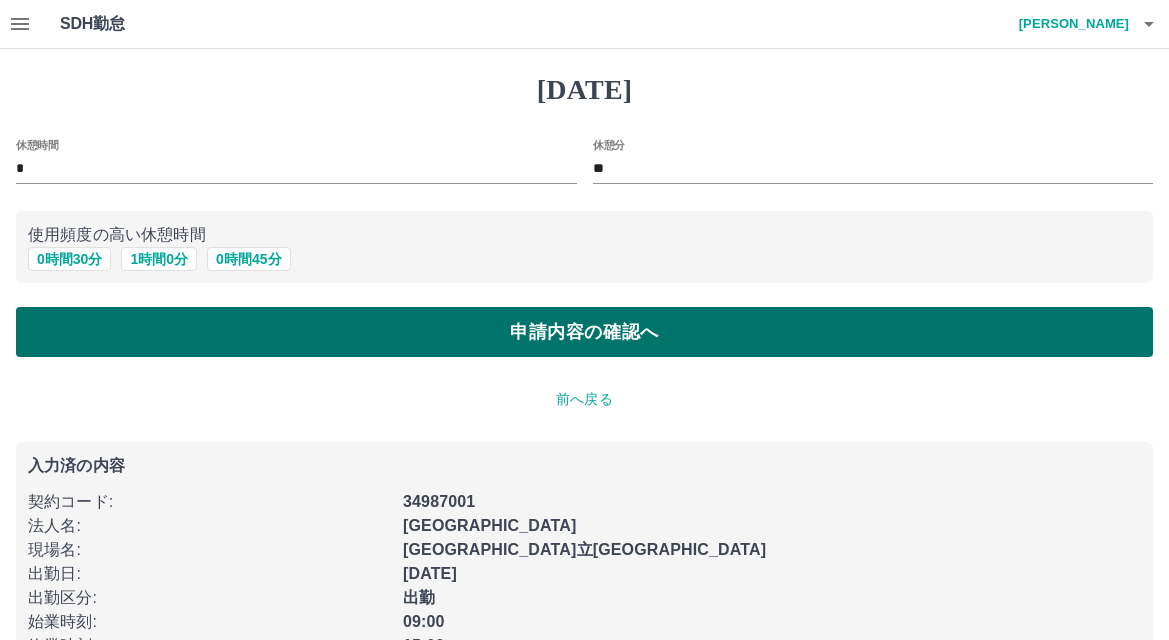 click on "申請内容の確認へ" at bounding box center [584, 332] 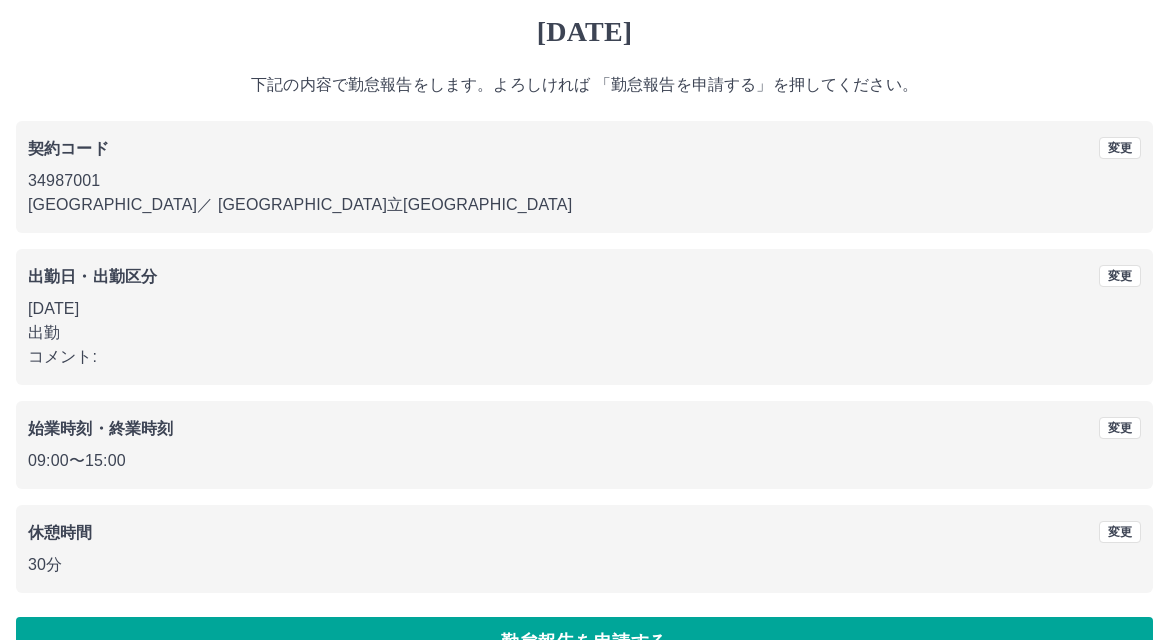 scroll, scrollTop: 109, scrollLeft: 0, axis: vertical 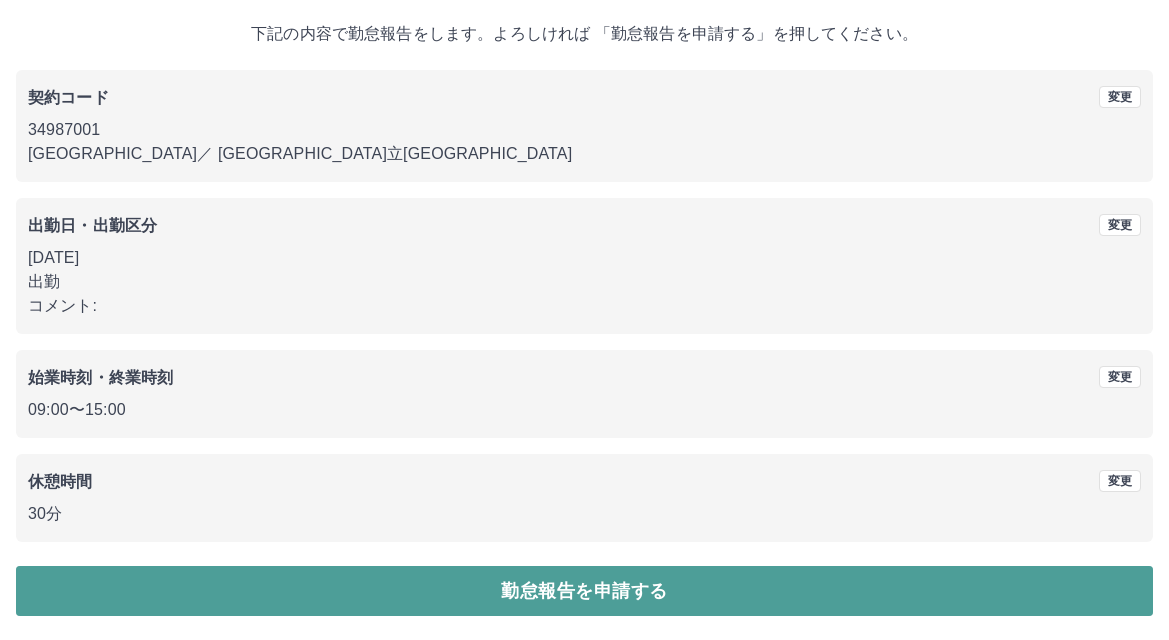 click on "勤怠報告を申請する" at bounding box center (584, 591) 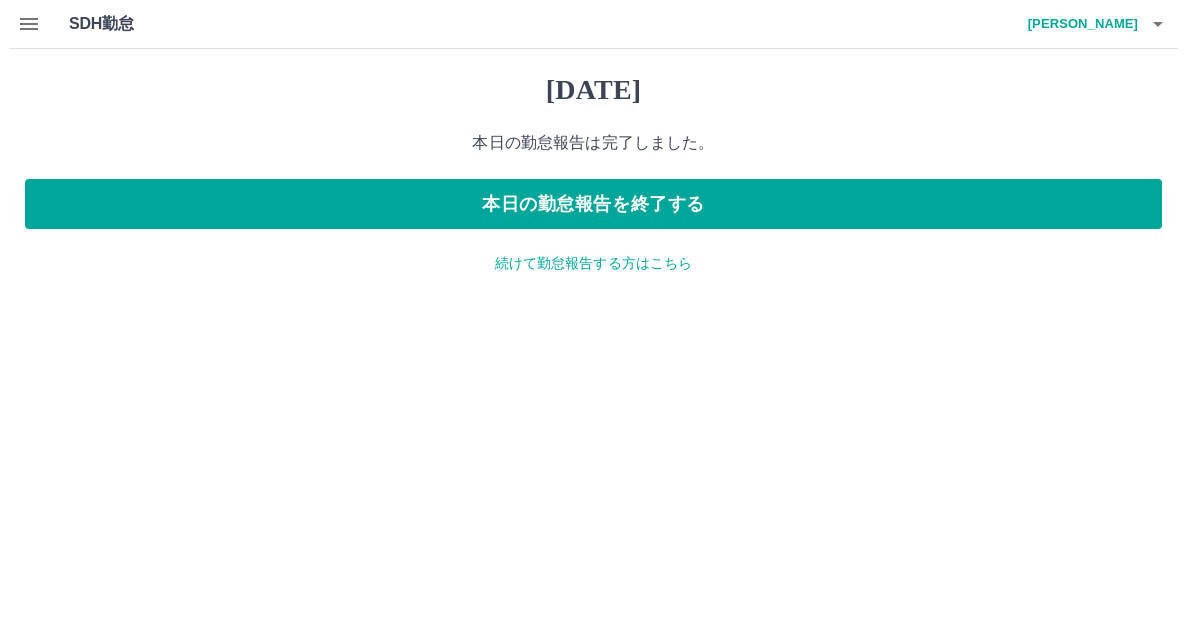 scroll, scrollTop: 0, scrollLeft: 0, axis: both 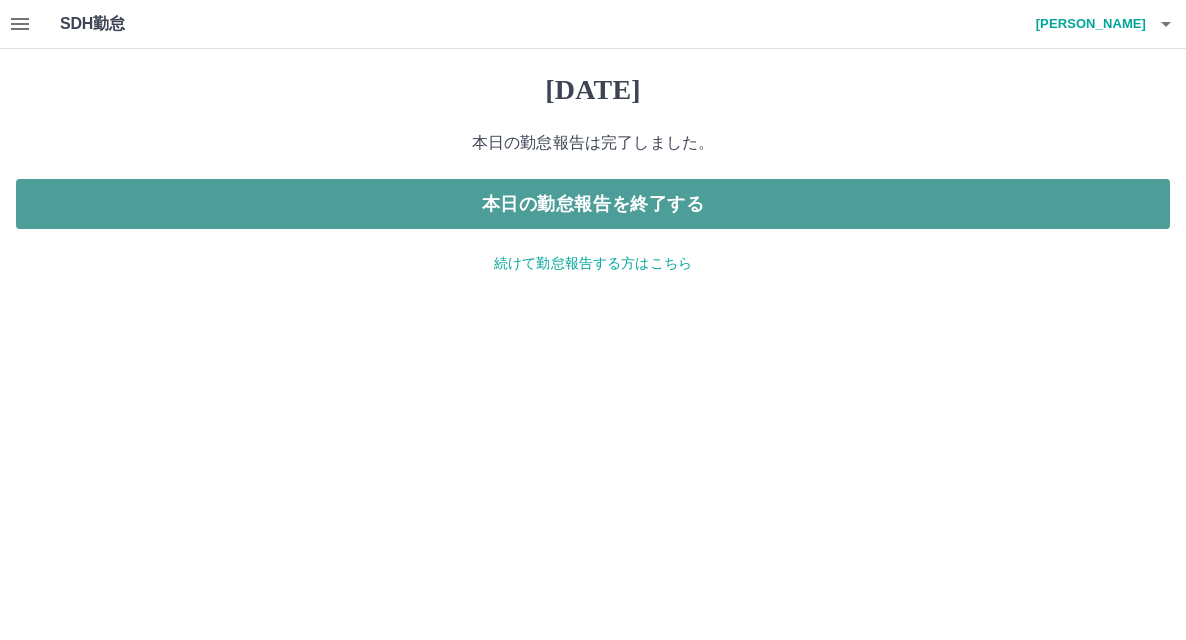 click on "本日の勤怠報告を終了する" at bounding box center [593, 204] 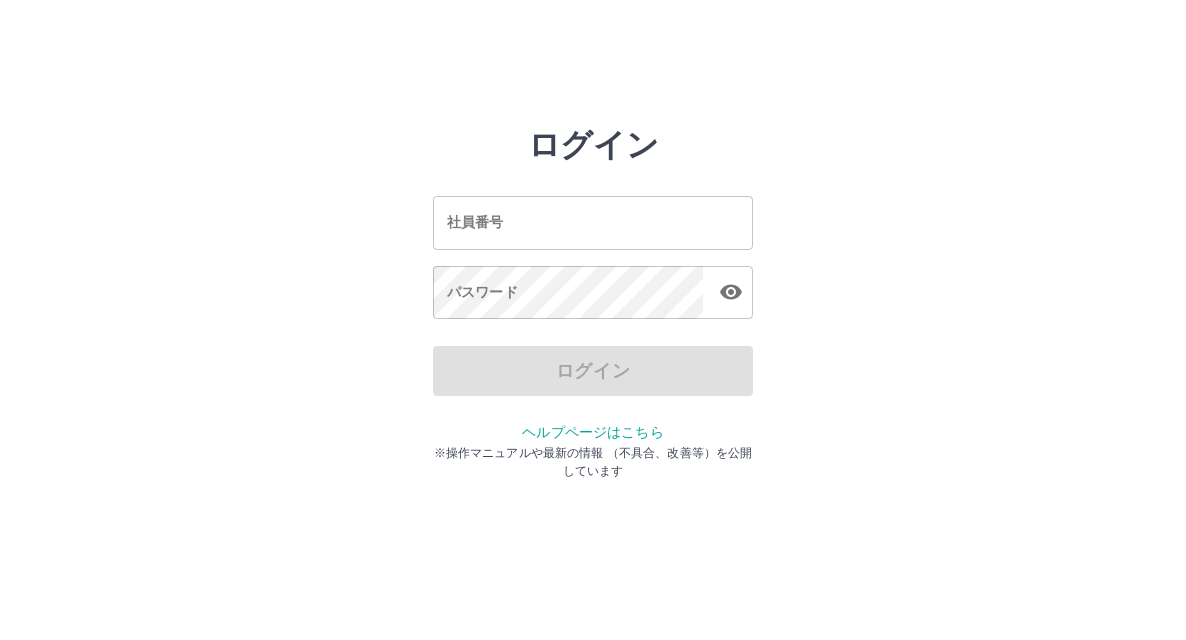 scroll, scrollTop: 0, scrollLeft: 0, axis: both 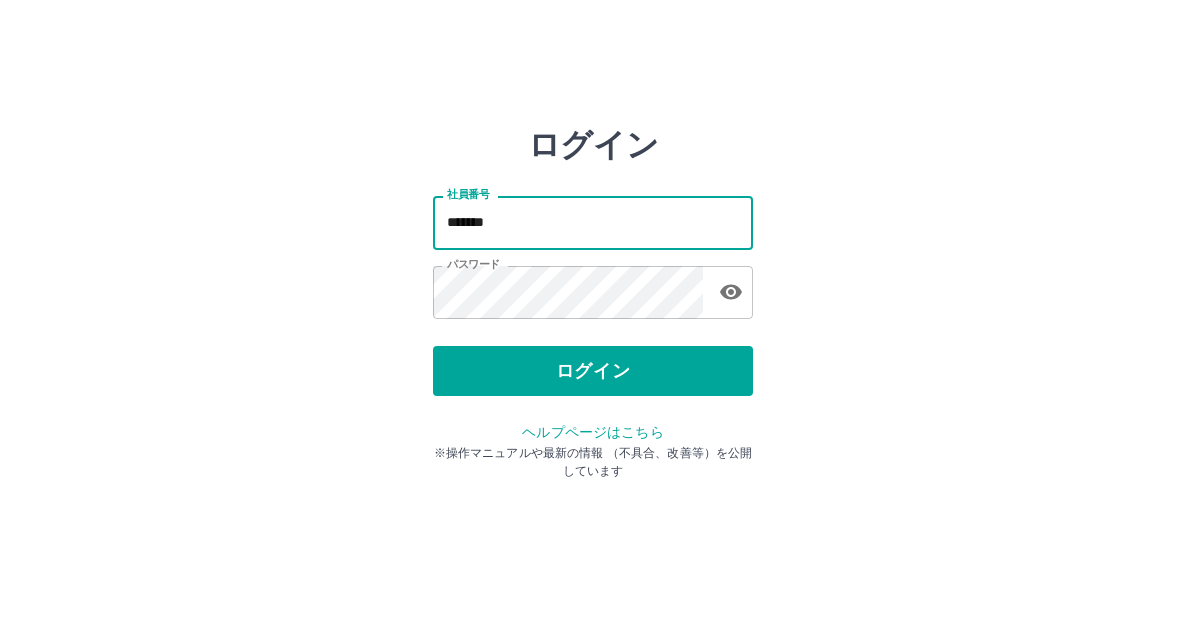 click on "*******" at bounding box center (593, 222) 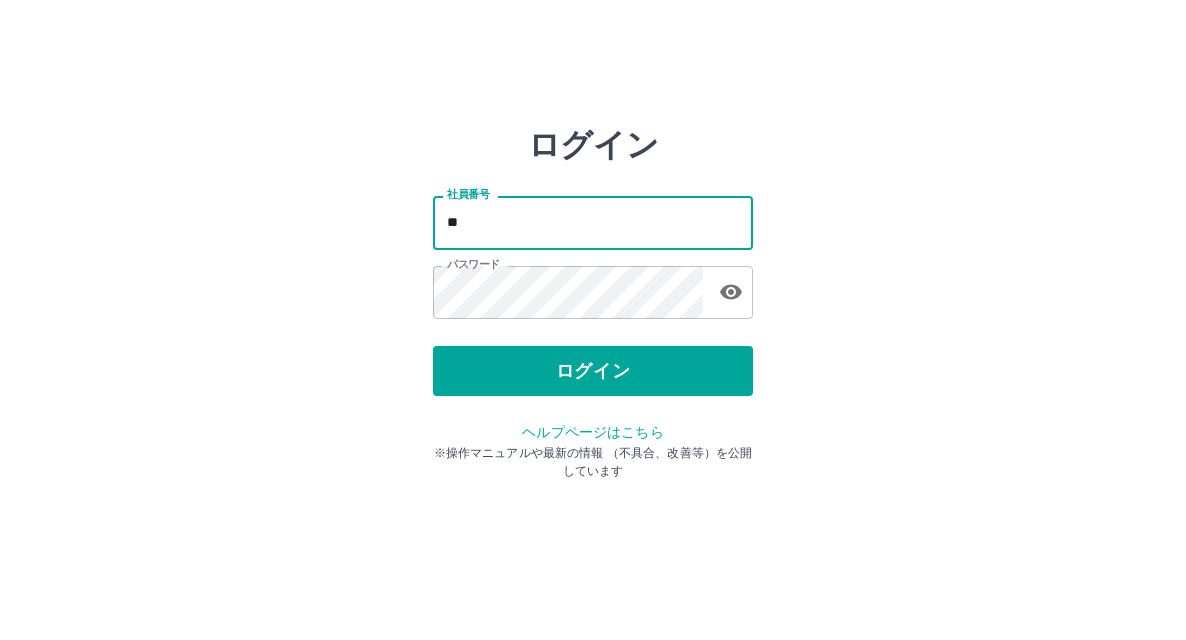 type on "*" 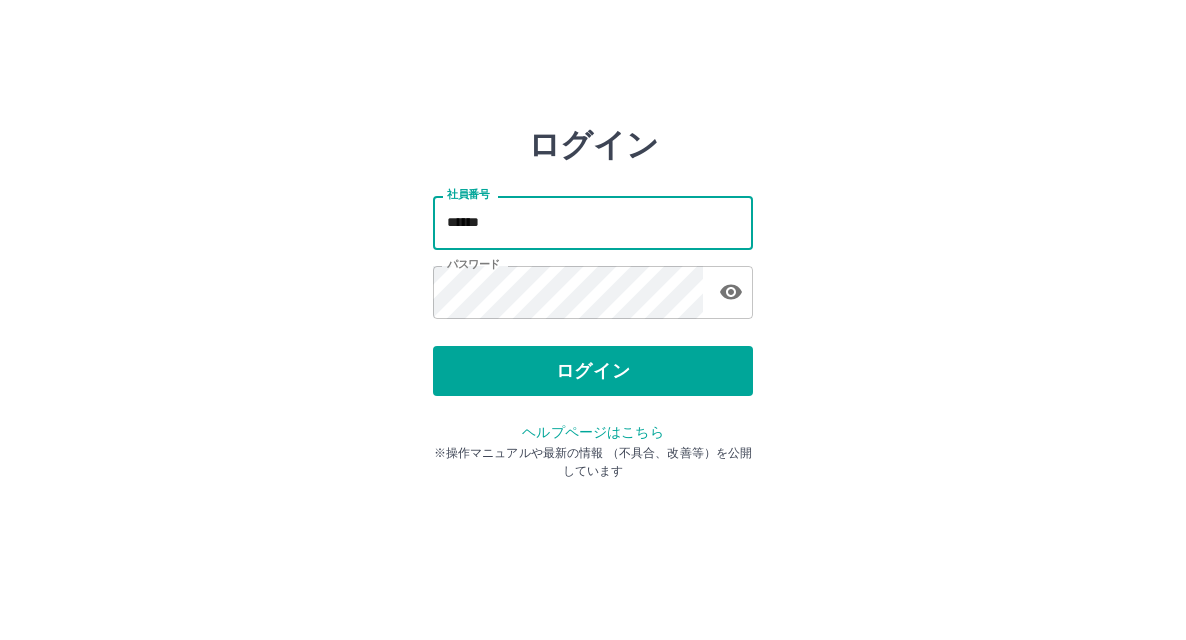 type on "*******" 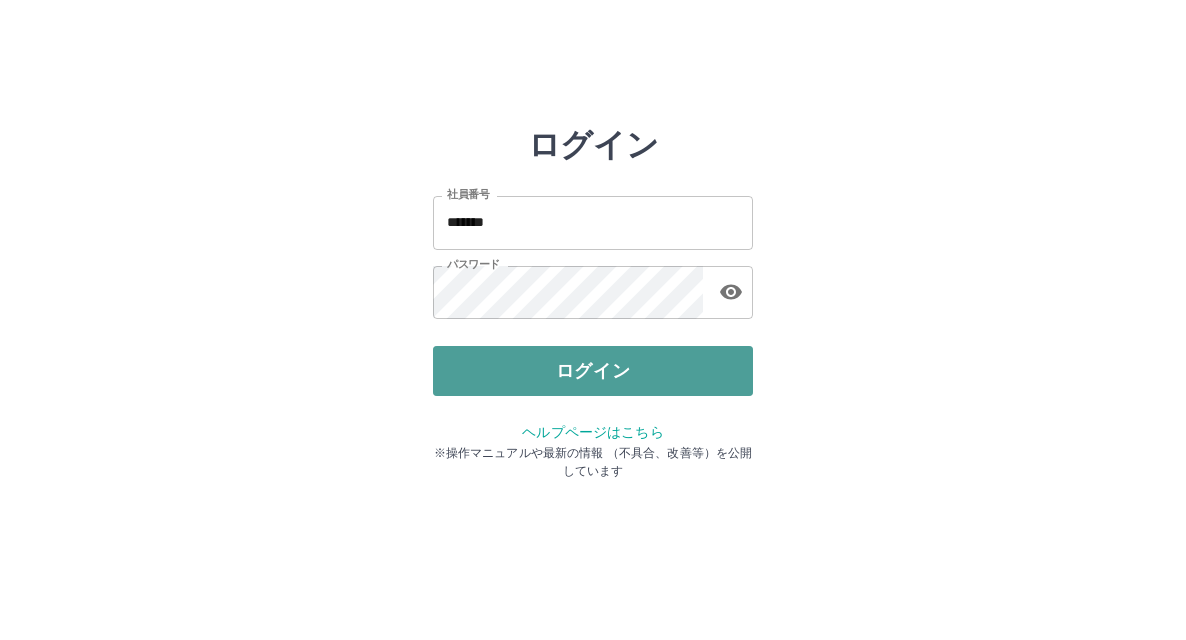 click on "ログイン" at bounding box center (593, 371) 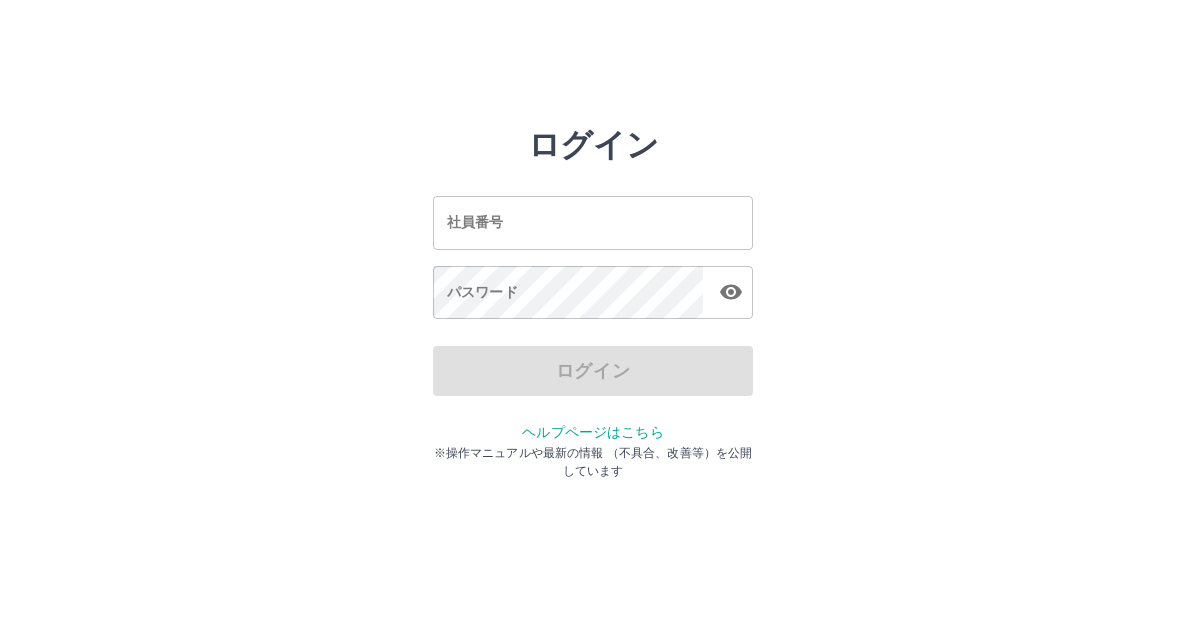 scroll, scrollTop: 0, scrollLeft: 0, axis: both 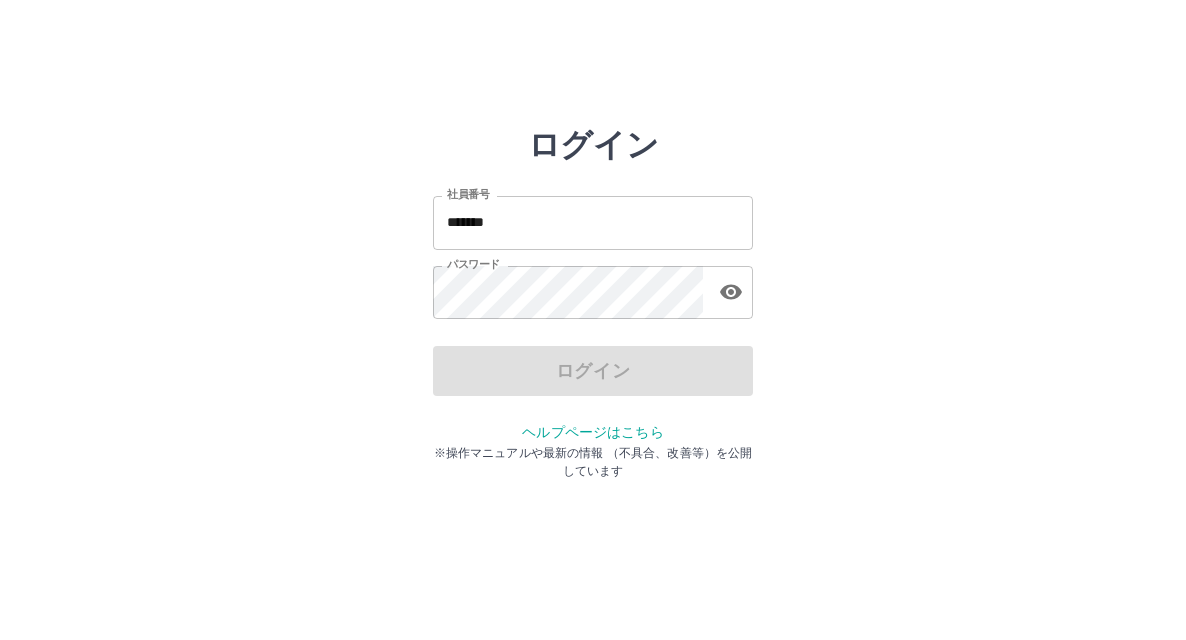 click on "*******" at bounding box center [593, 222] 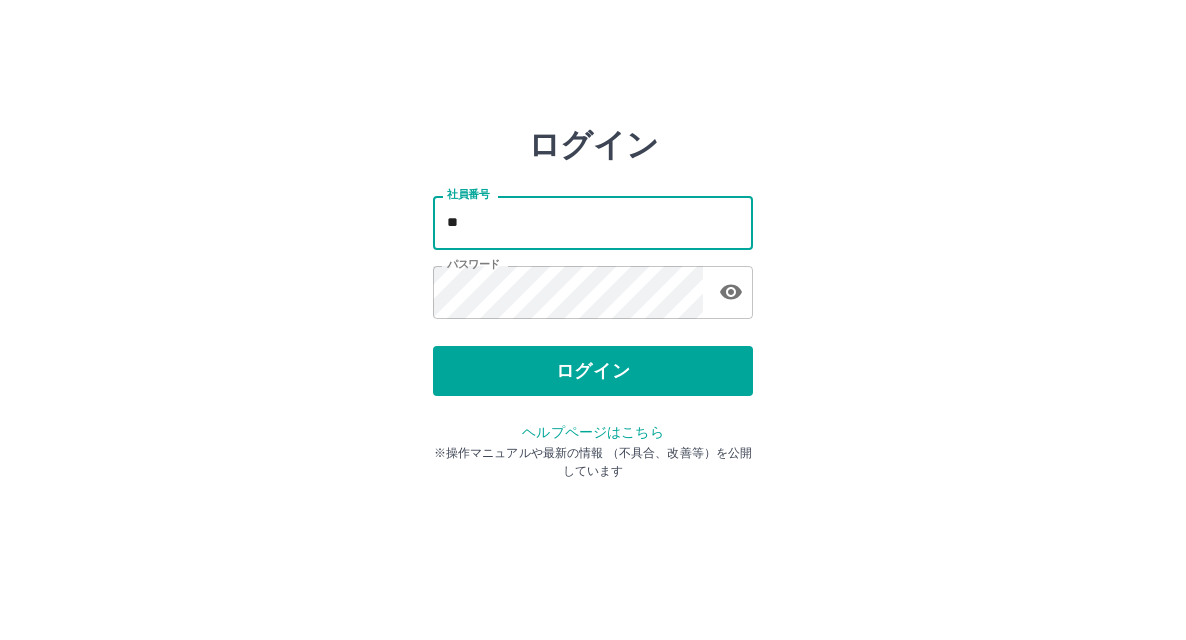 type on "*" 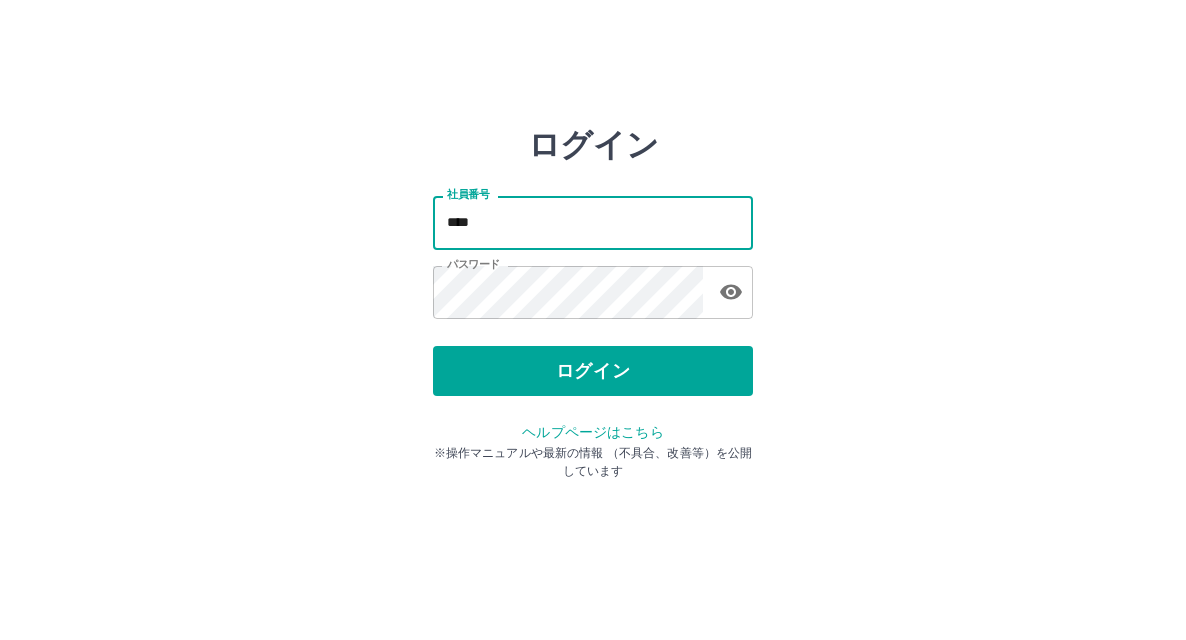 type on "*******" 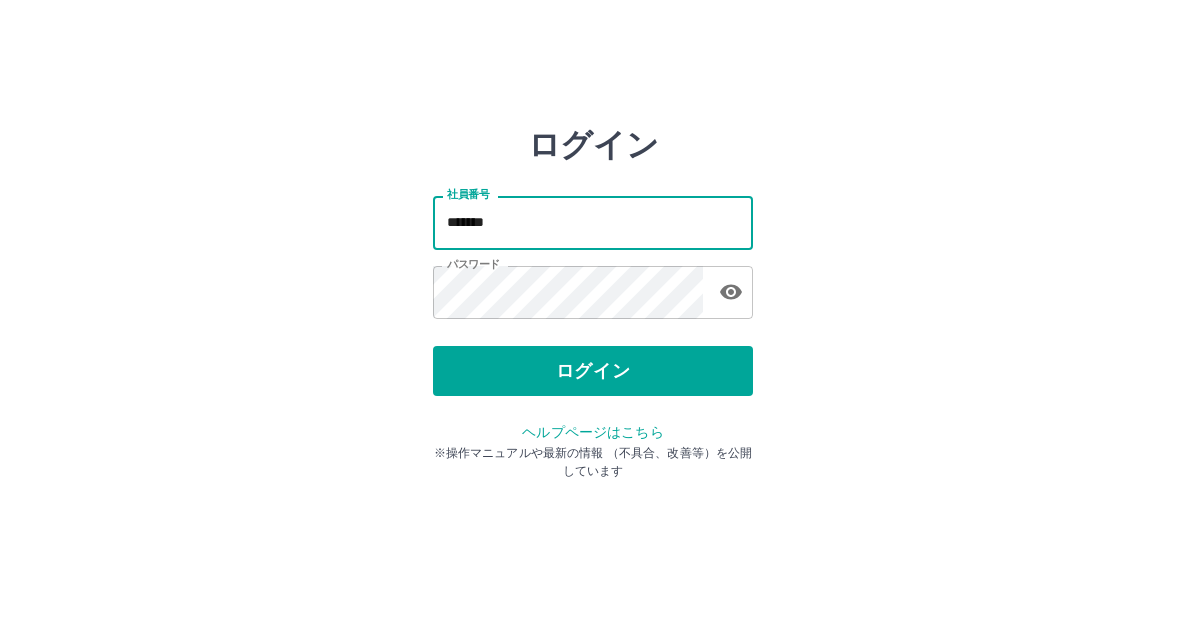 drag, startPoint x: 640, startPoint y: 383, endPoint x: 637, endPoint y: 396, distance: 13.341664 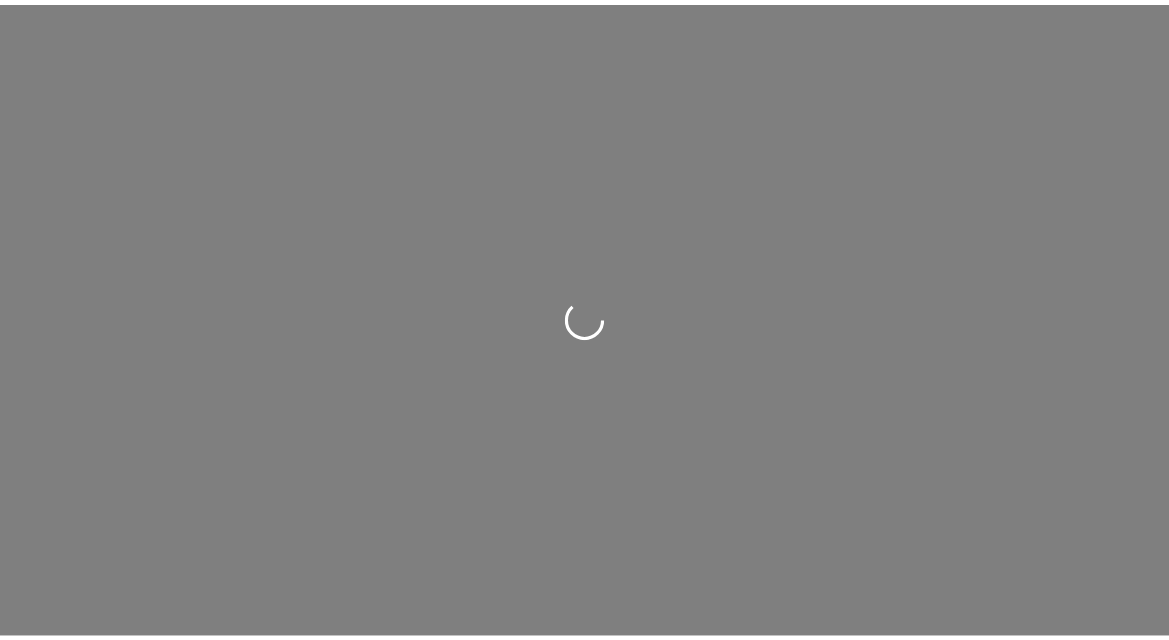 scroll, scrollTop: 0, scrollLeft: 0, axis: both 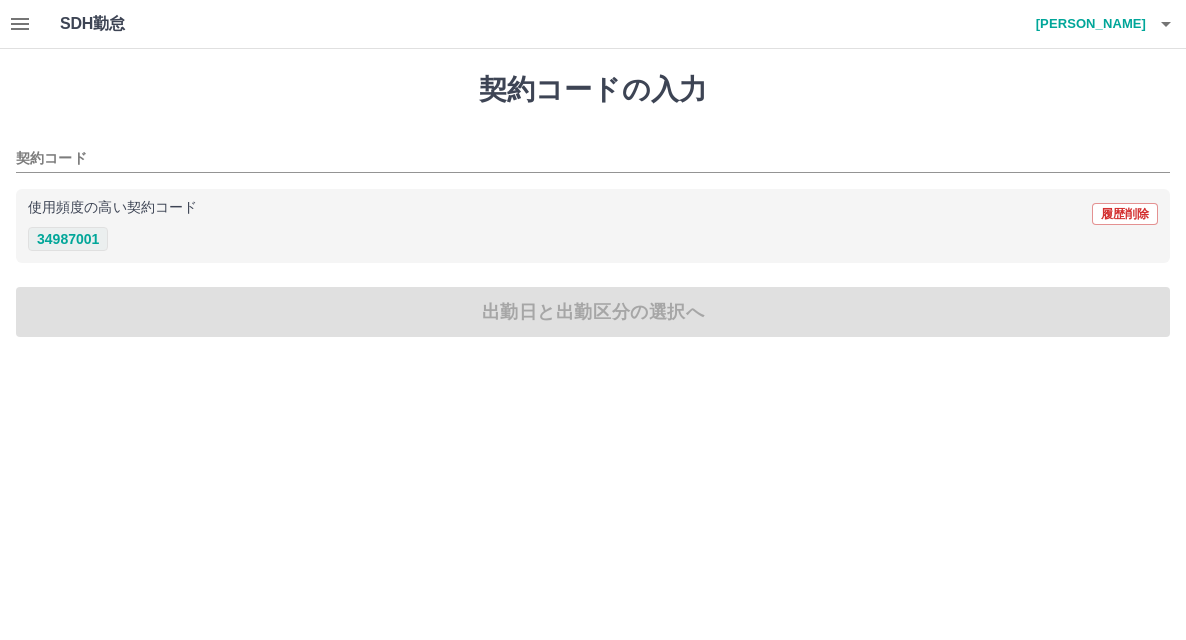 click on "34987001" at bounding box center [68, 239] 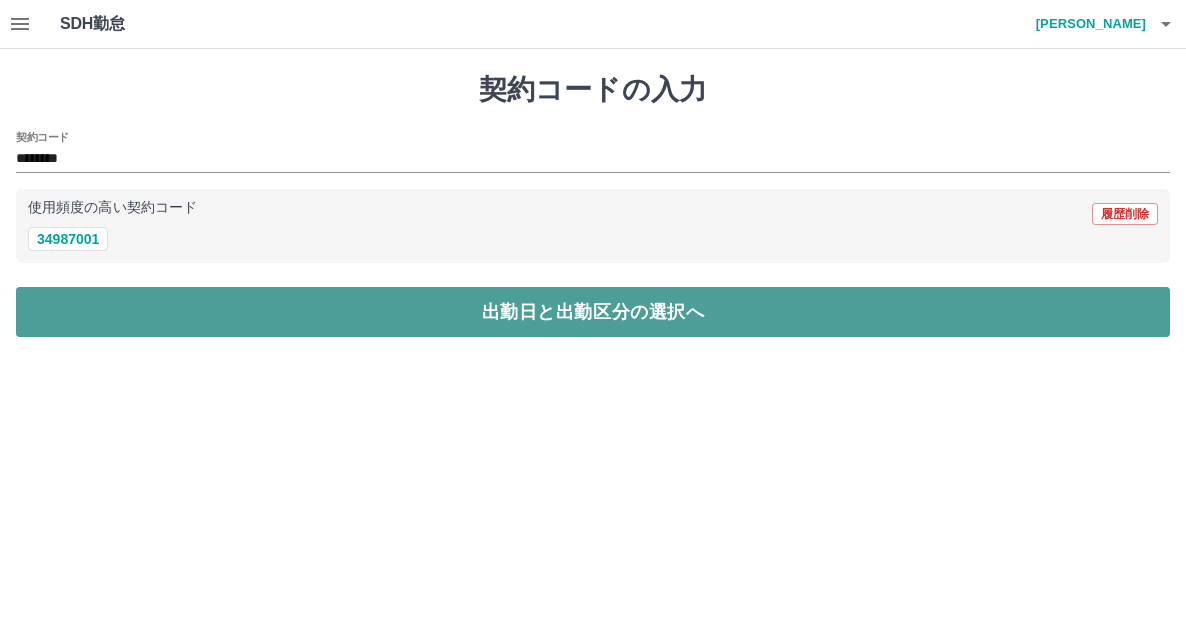 click on "出勤日と出勤区分の選択へ" at bounding box center [593, 312] 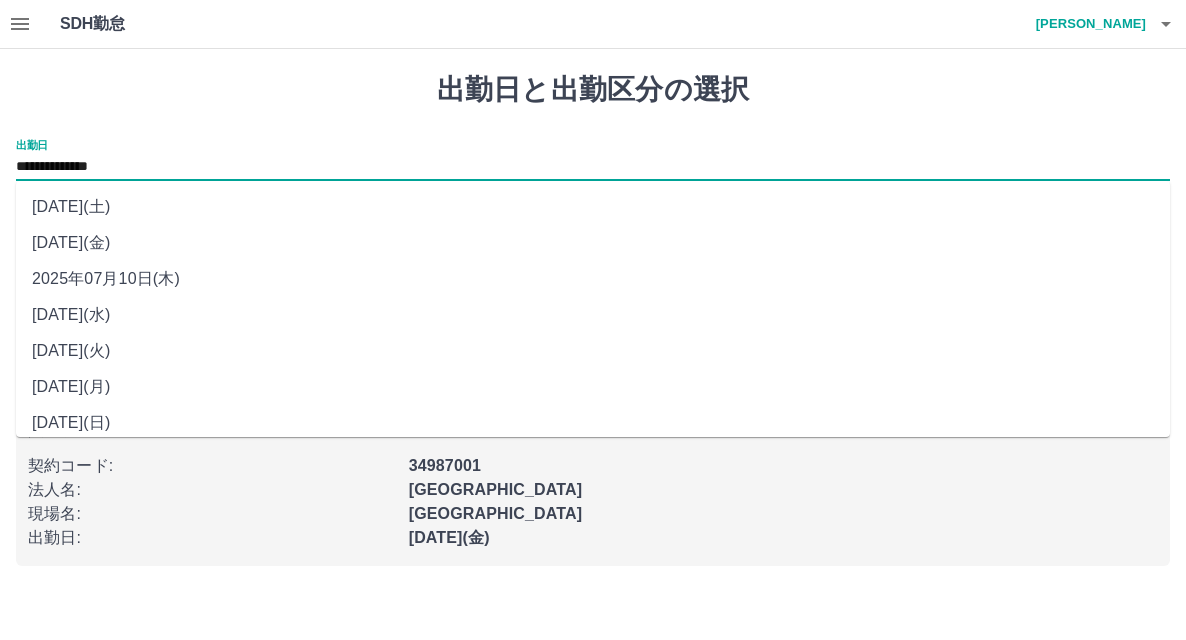 click on "**********" at bounding box center [593, 167] 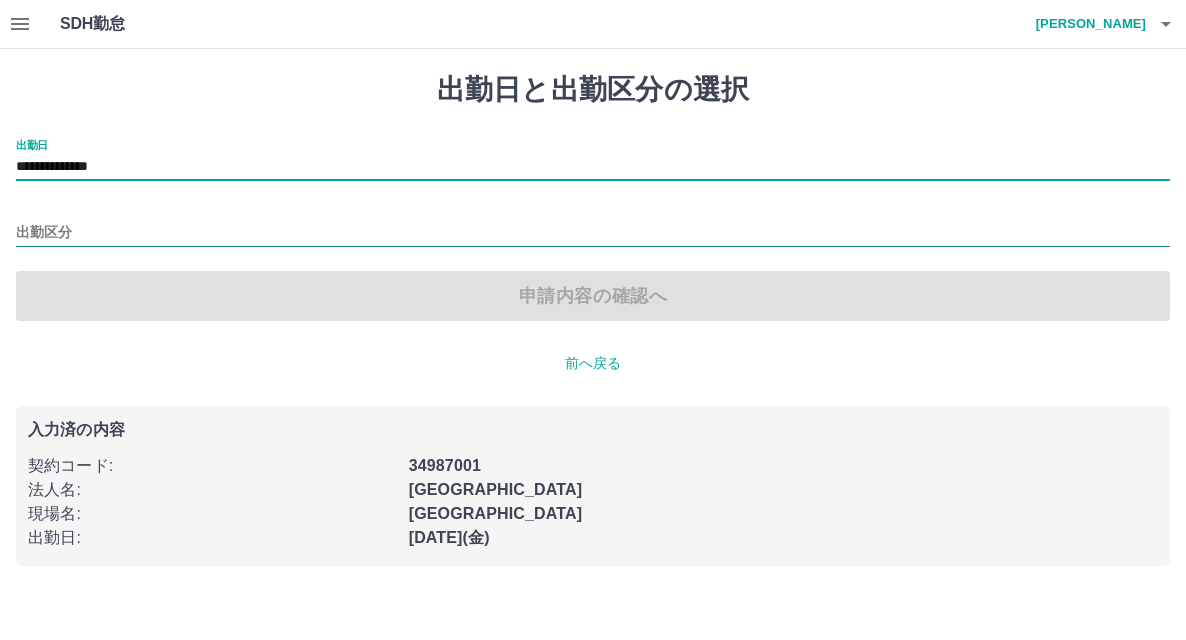 click on "出勤区分" at bounding box center [593, 233] 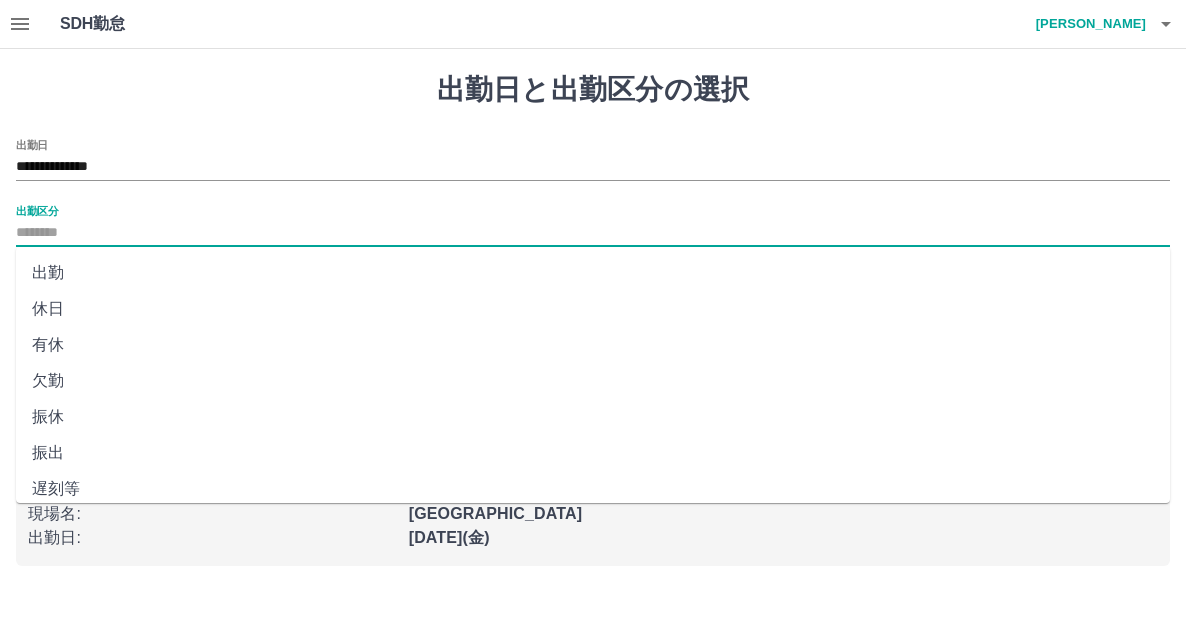 click on "休日" at bounding box center [593, 309] 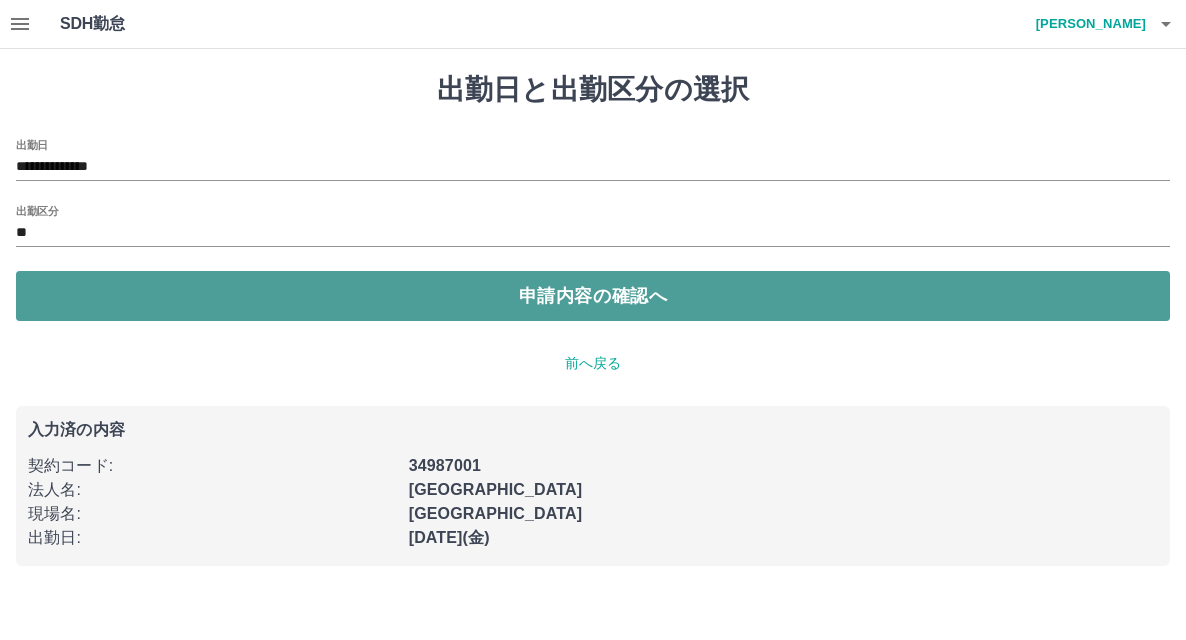 click on "申請内容の確認へ" at bounding box center (593, 296) 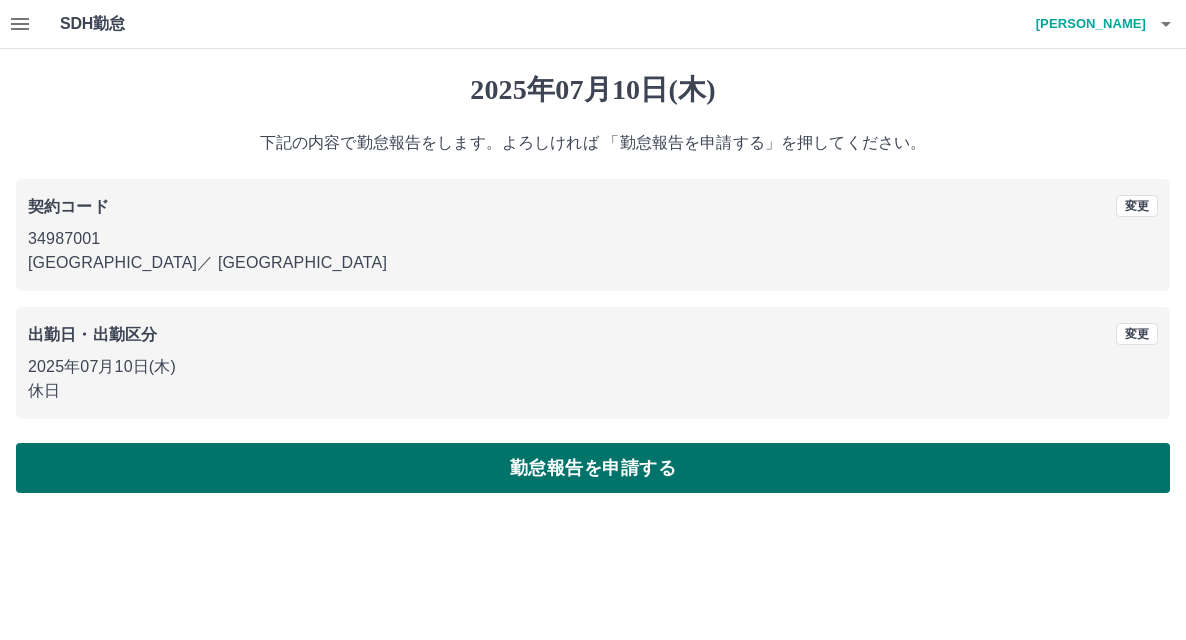 click on "勤怠報告を申請する" at bounding box center (593, 468) 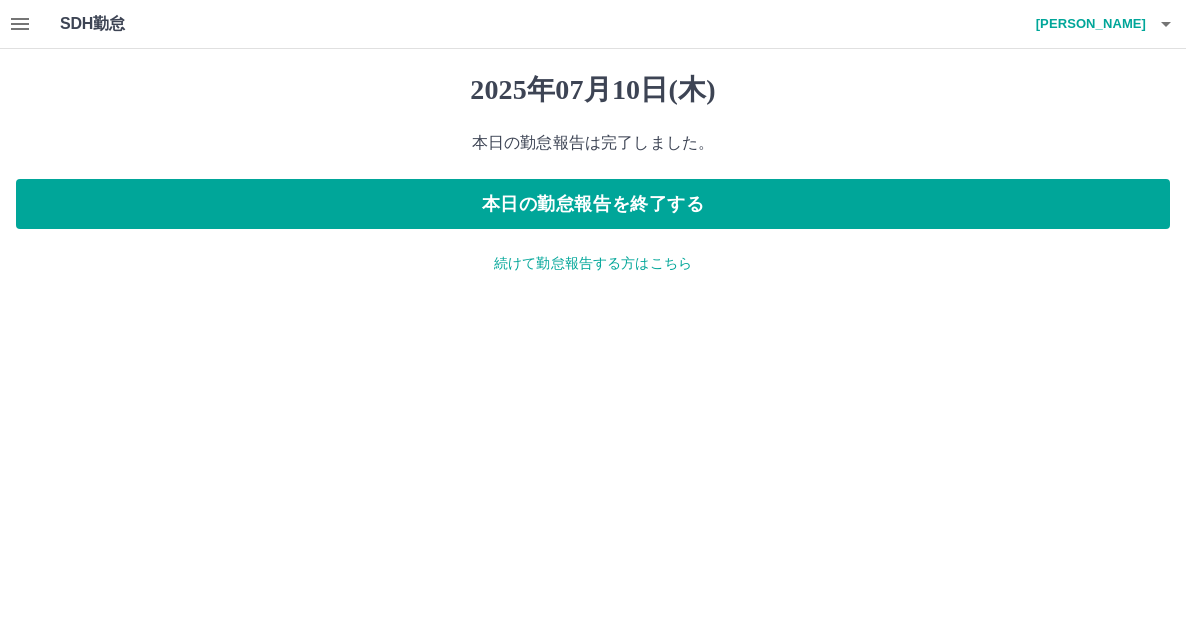 click on "続けて勤怠報告する方はこちら" at bounding box center [593, 263] 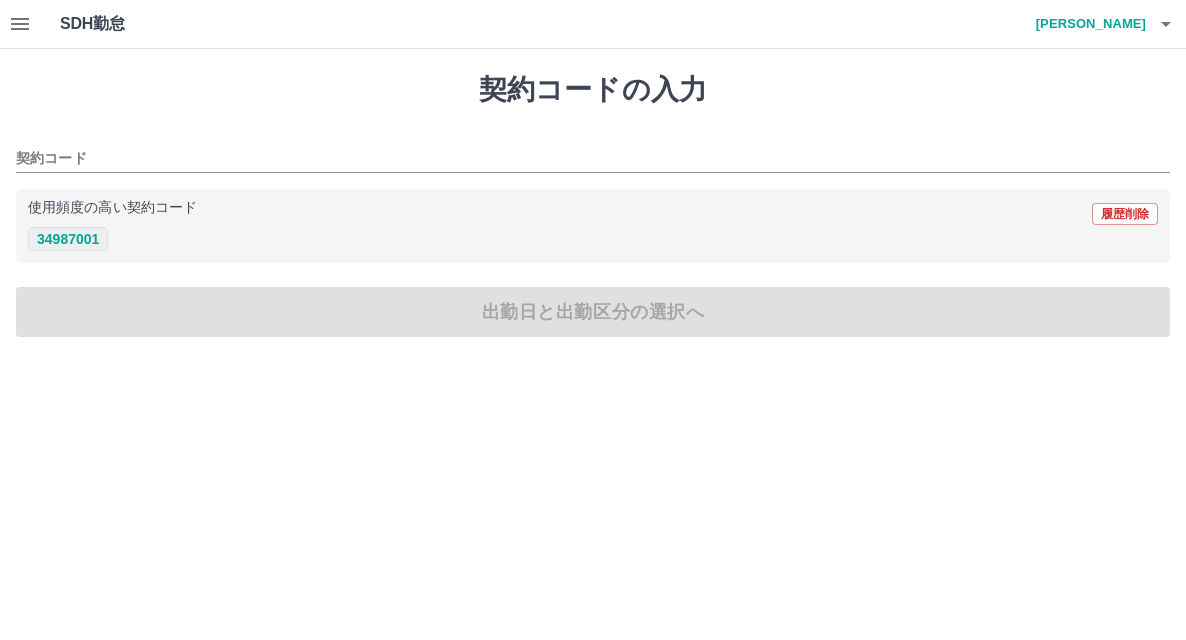 click on "34987001" at bounding box center (68, 239) 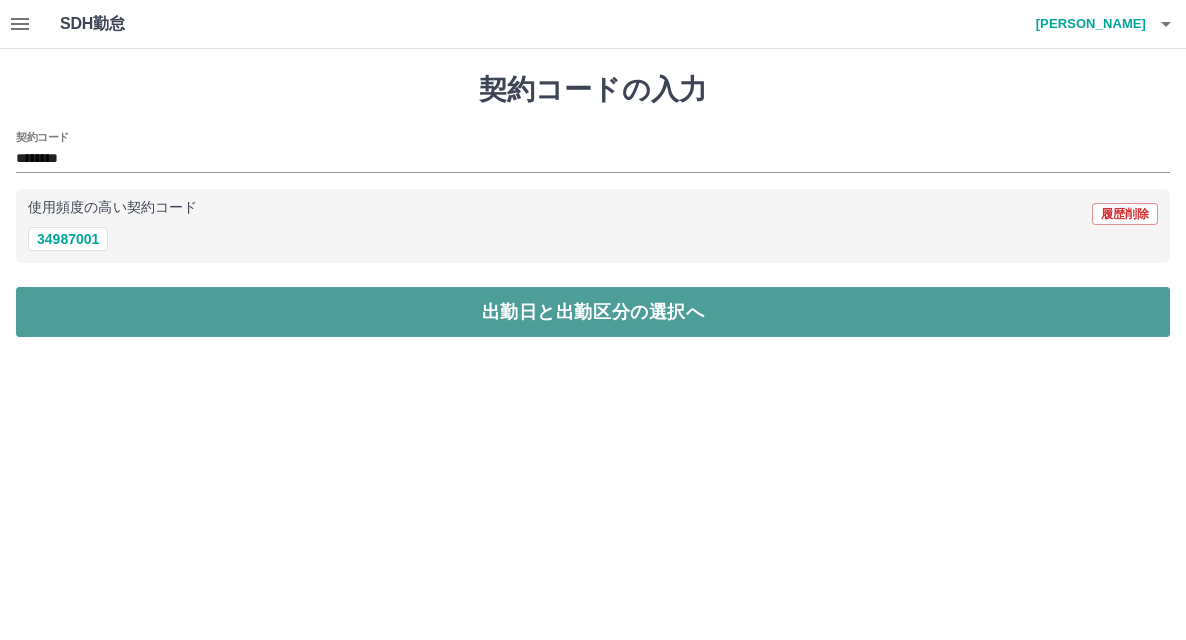 click on "出勤日と出勤区分の選択へ" at bounding box center (593, 312) 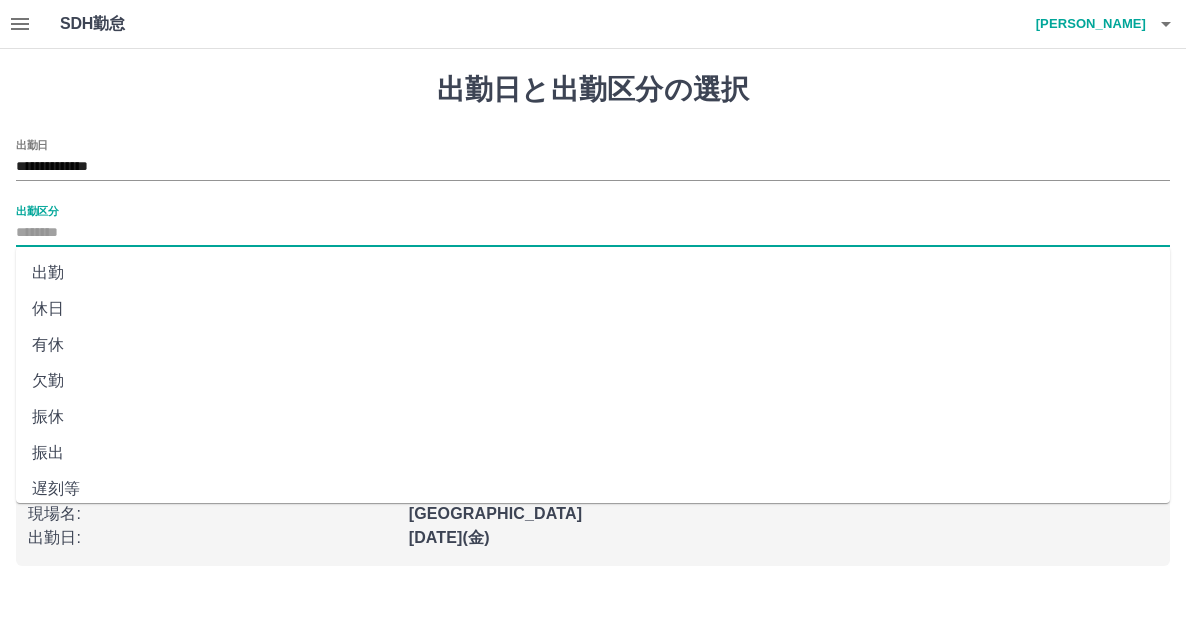 click on "出勤区分" at bounding box center (593, 233) 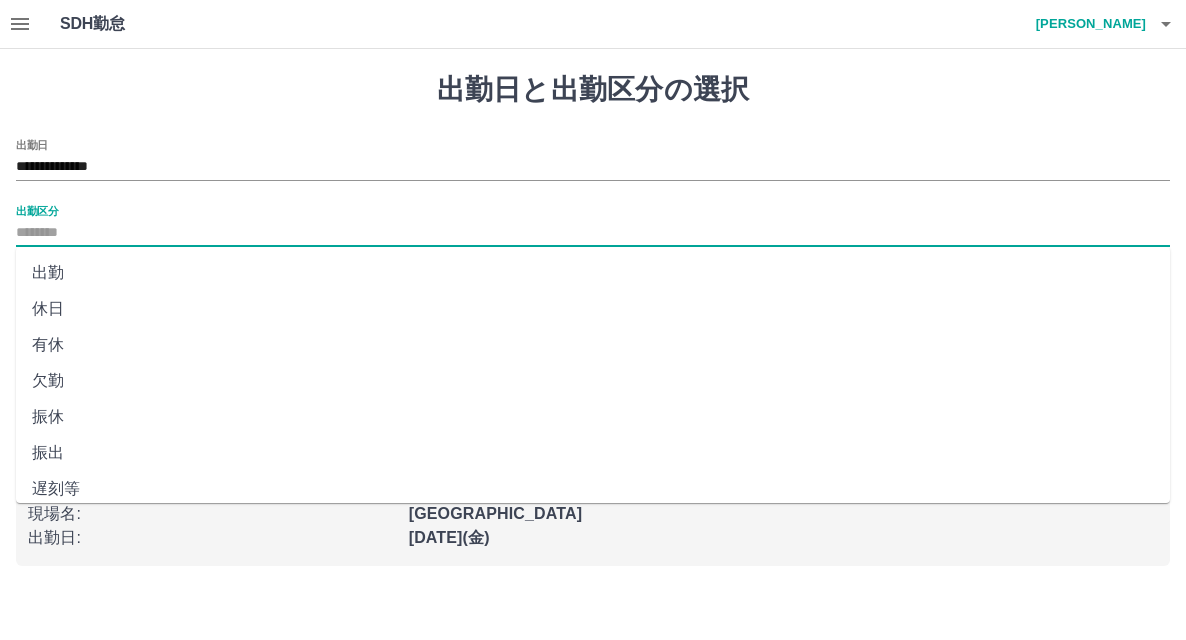 click on "出勤" at bounding box center [593, 273] 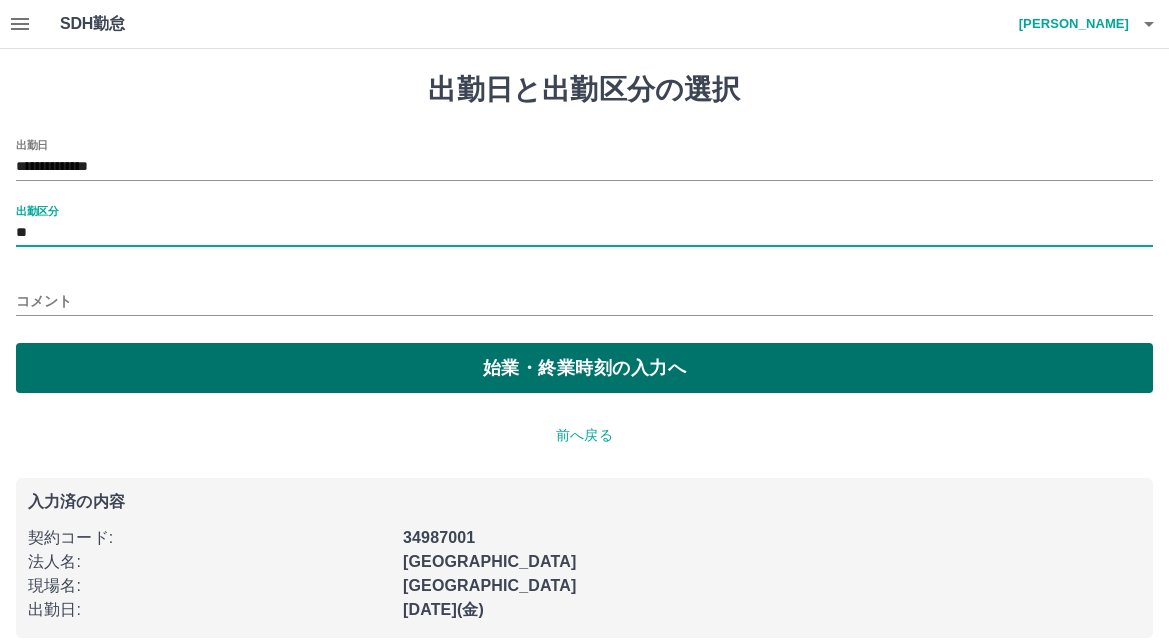 click on "始業・終業時刻の入力へ" at bounding box center (584, 368) 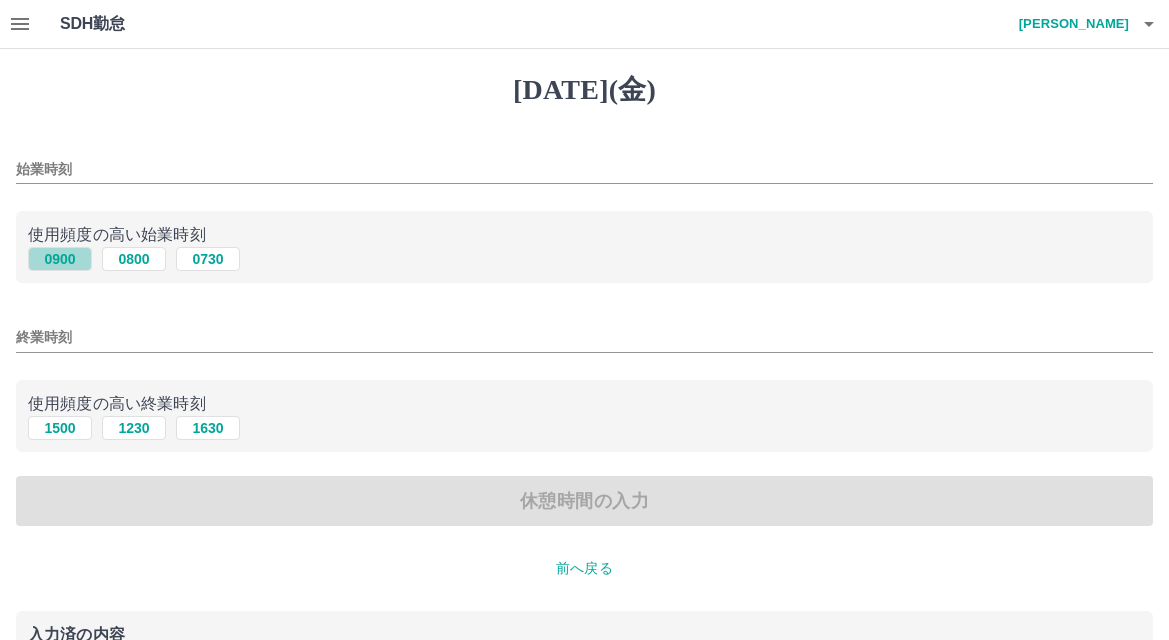 click on "0900" at bounding box center [60, 259] 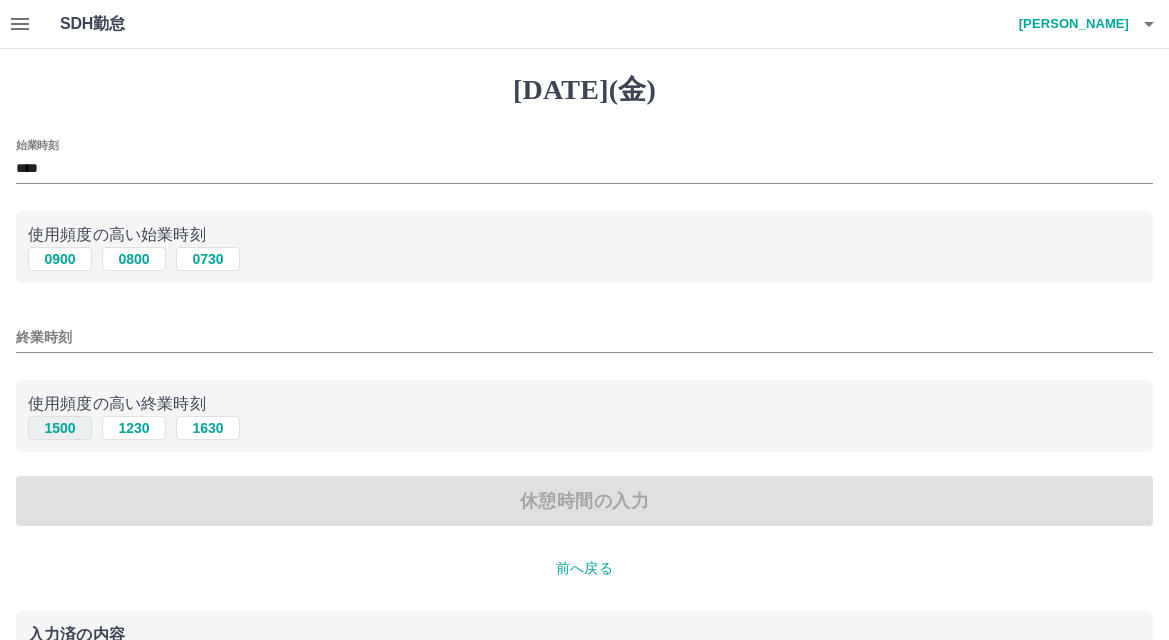 click on "1500" at bounding box center [60, 428] 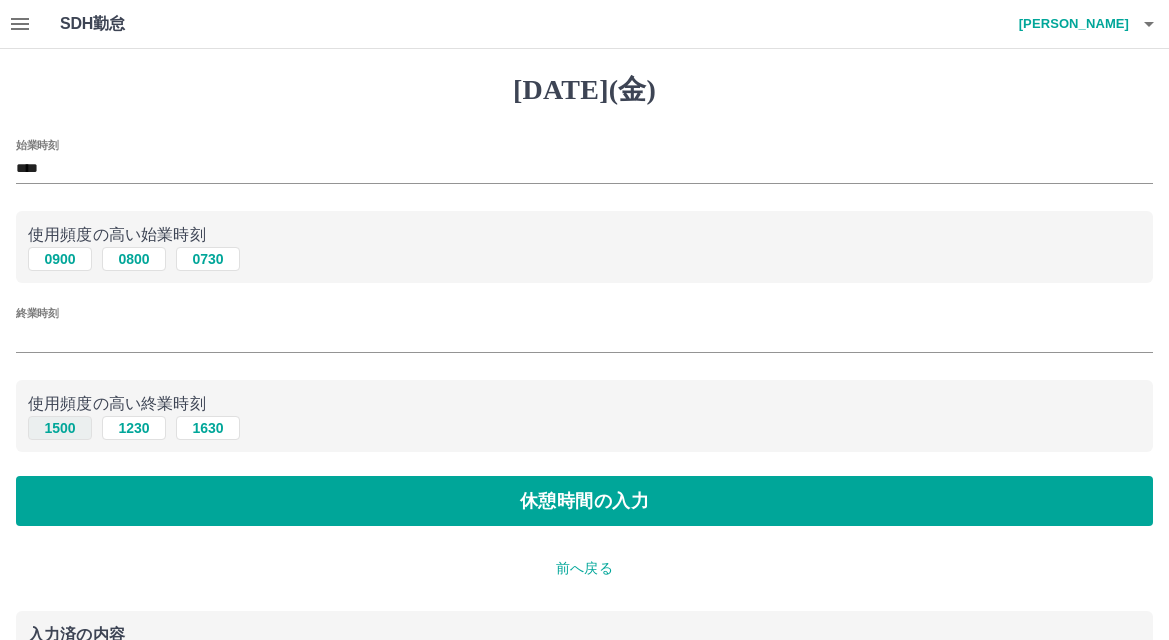 type on "****" 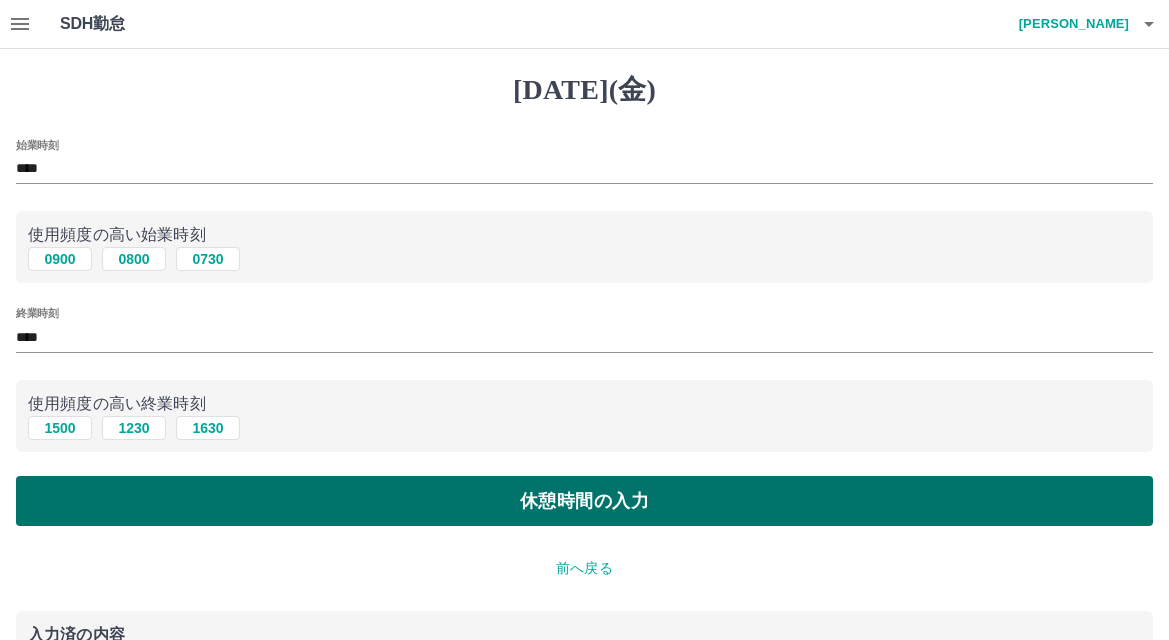 click on "休憩時間の入力" at bounding box center [584, 501] 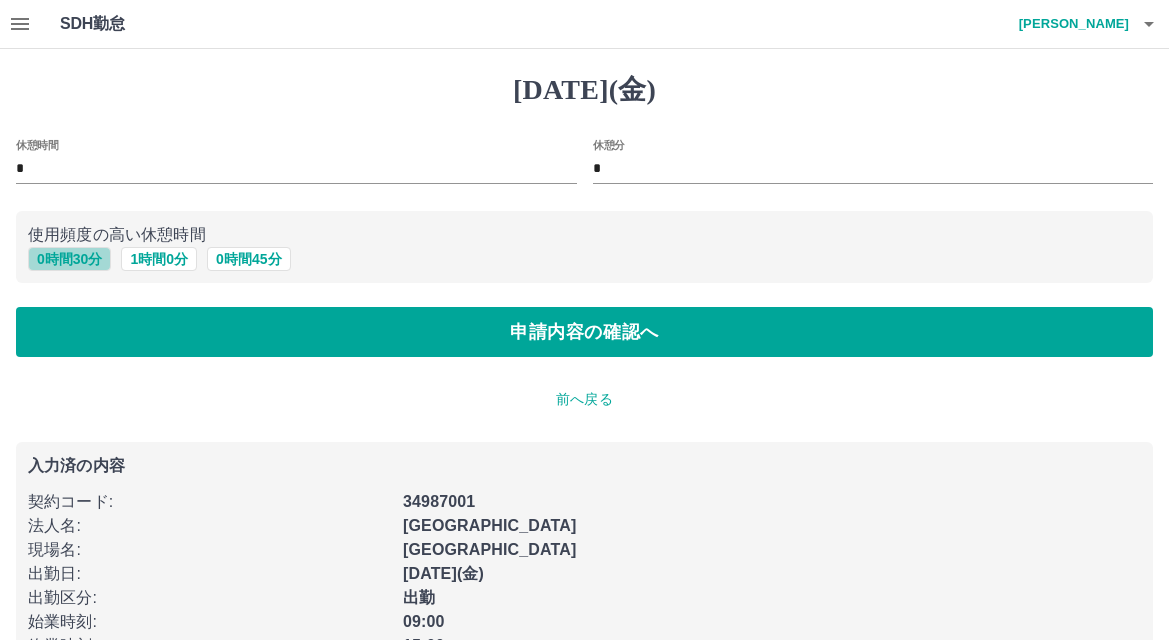 click on "0 時間 30 分" at bounding box center [69, 259] 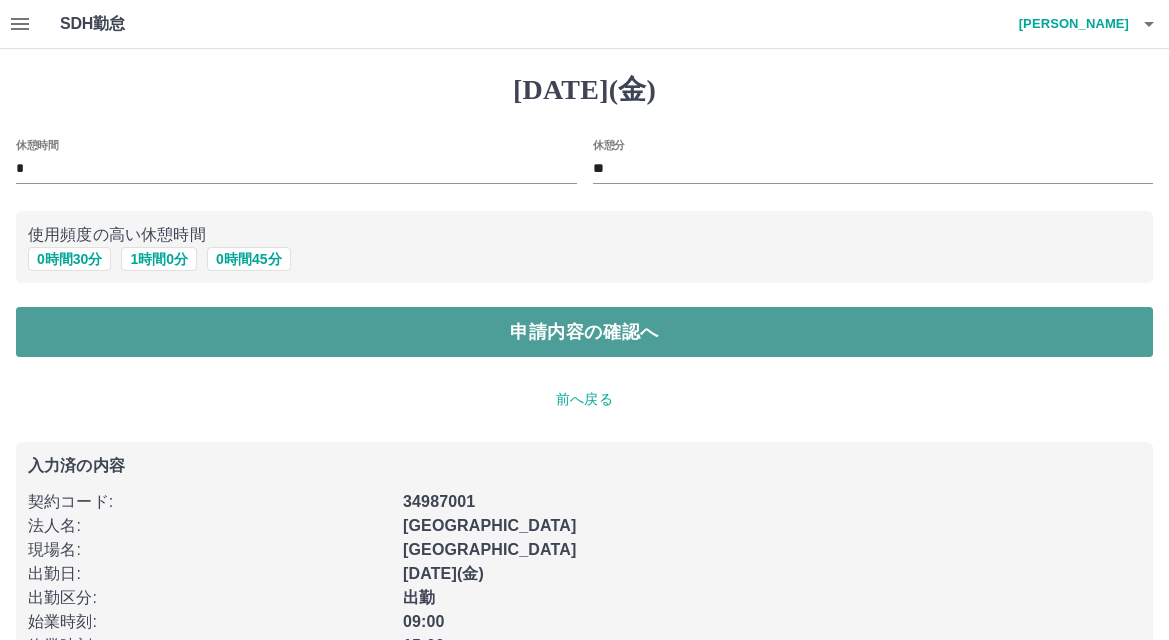 click on "申請内容の確認へ" at bounding box center [584, 332] 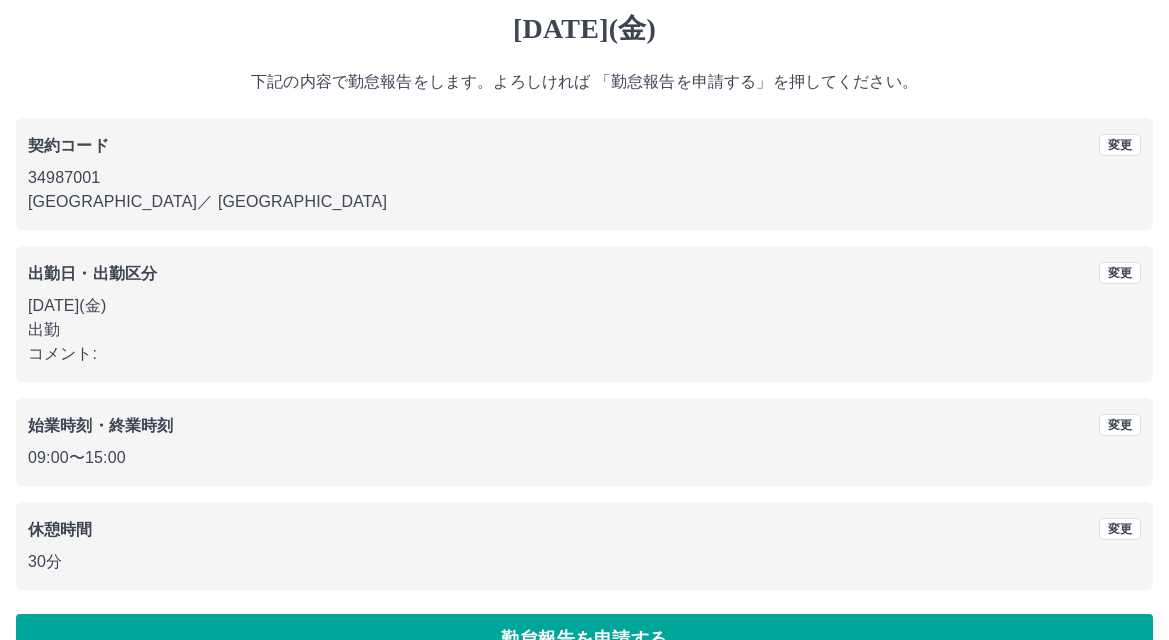 scroll, scrollTop: 109, scrollLeft: 0, axis: vertical 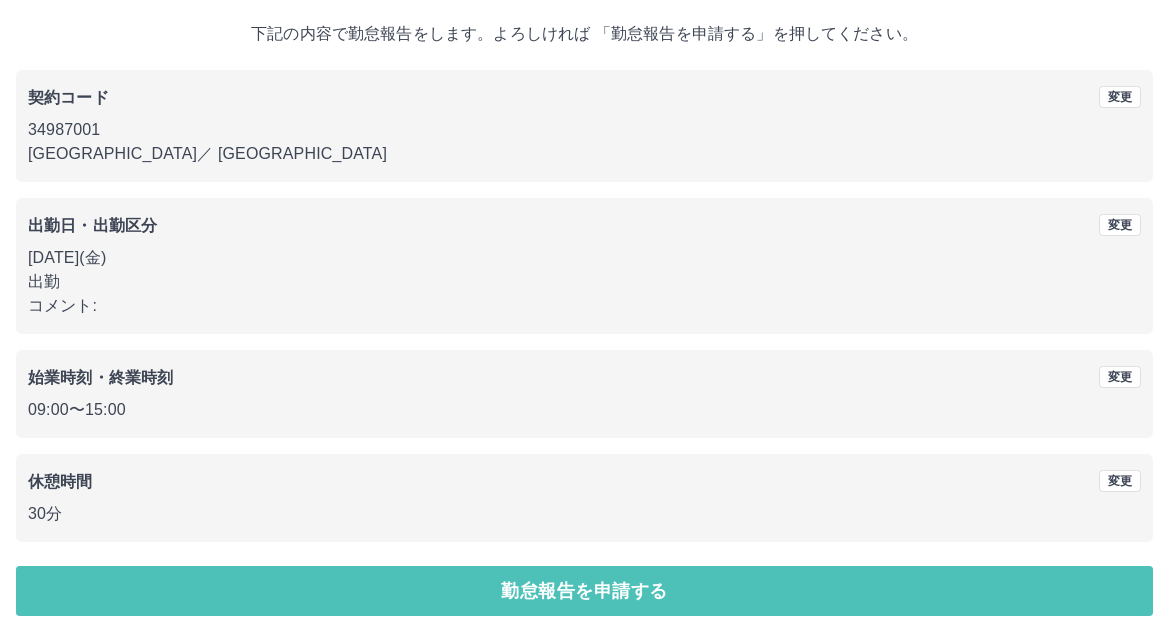 click on "勤怠報告を申請する" at bounding box center (584, 591) 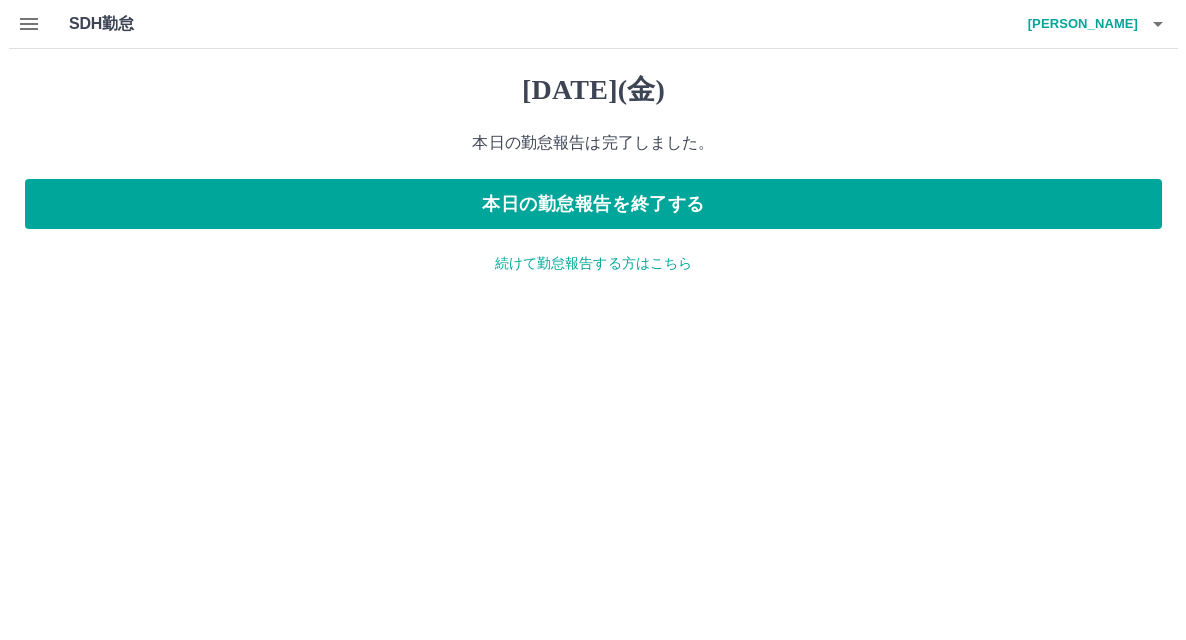 scroll, scrollTop: 0, scrollLeft: 0, axis: both 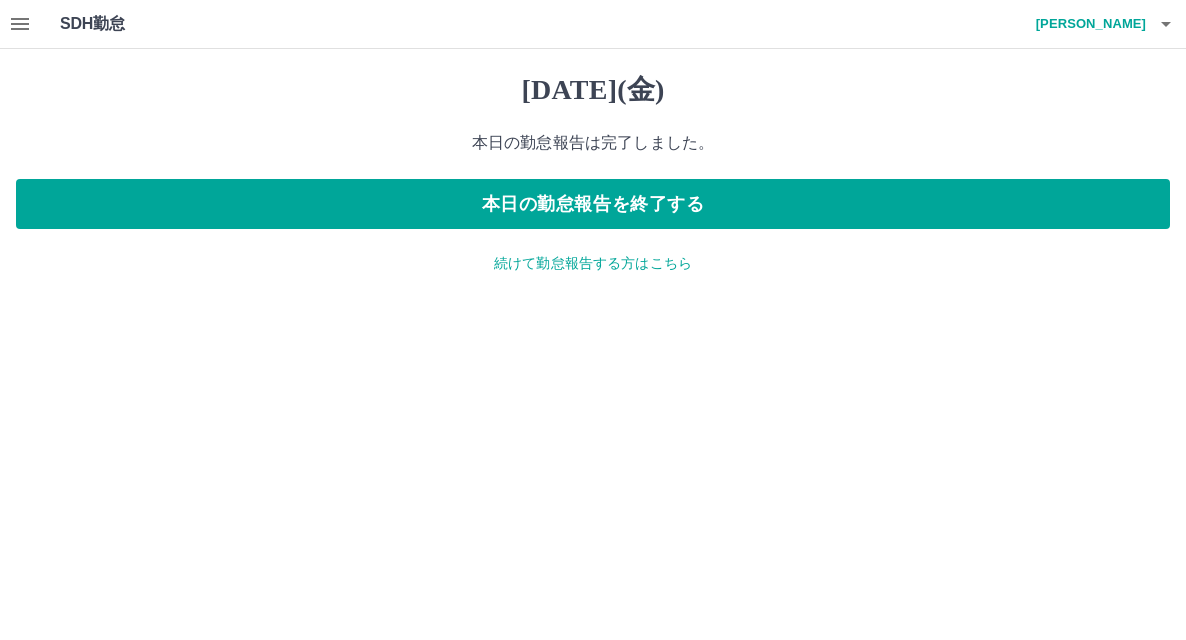 click on "工藤　咲子" at bounding box center [1086, 24] 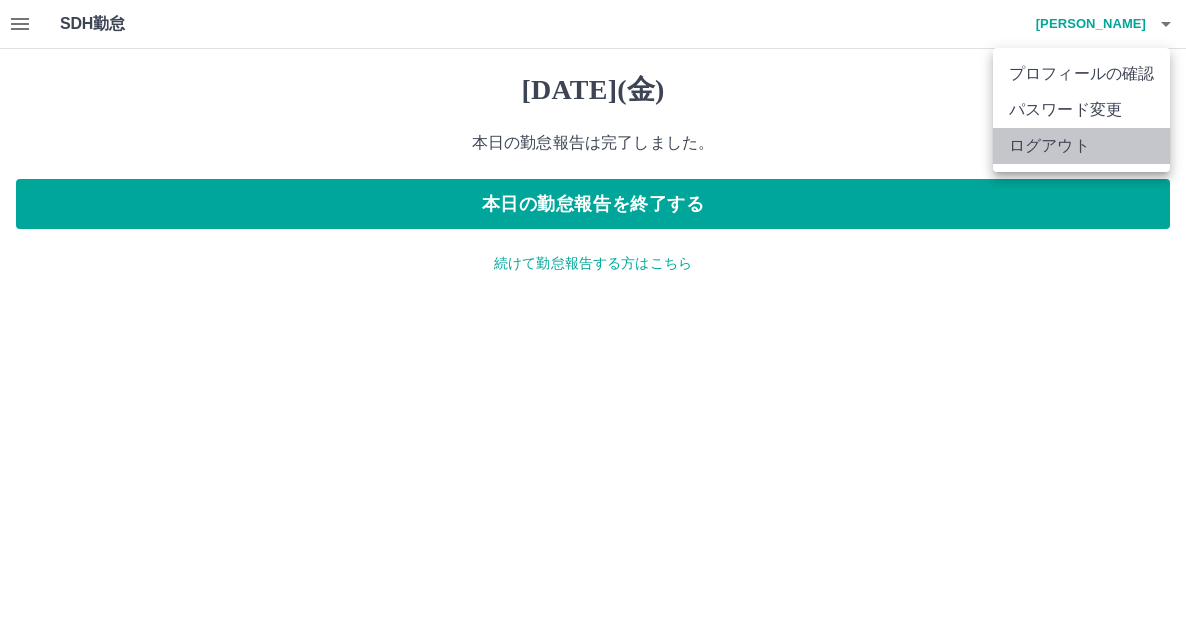 click on "ログアウト" at bounding box center (1081, 146) 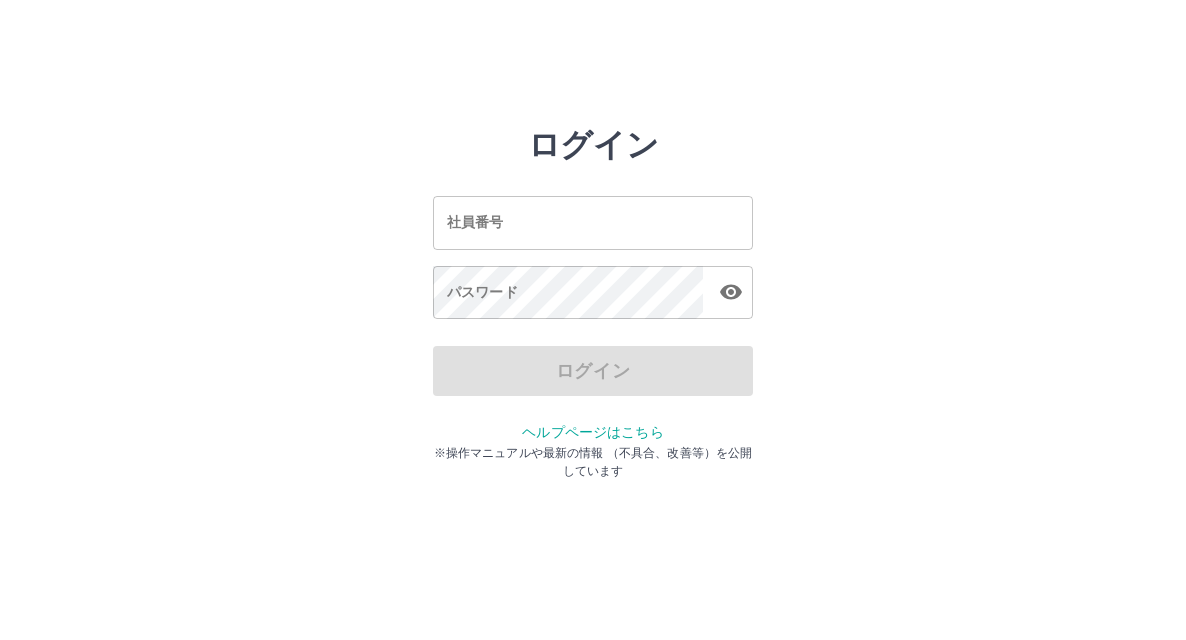 scroll, scrollTop: 0, scrollLeft: 0, axis: both 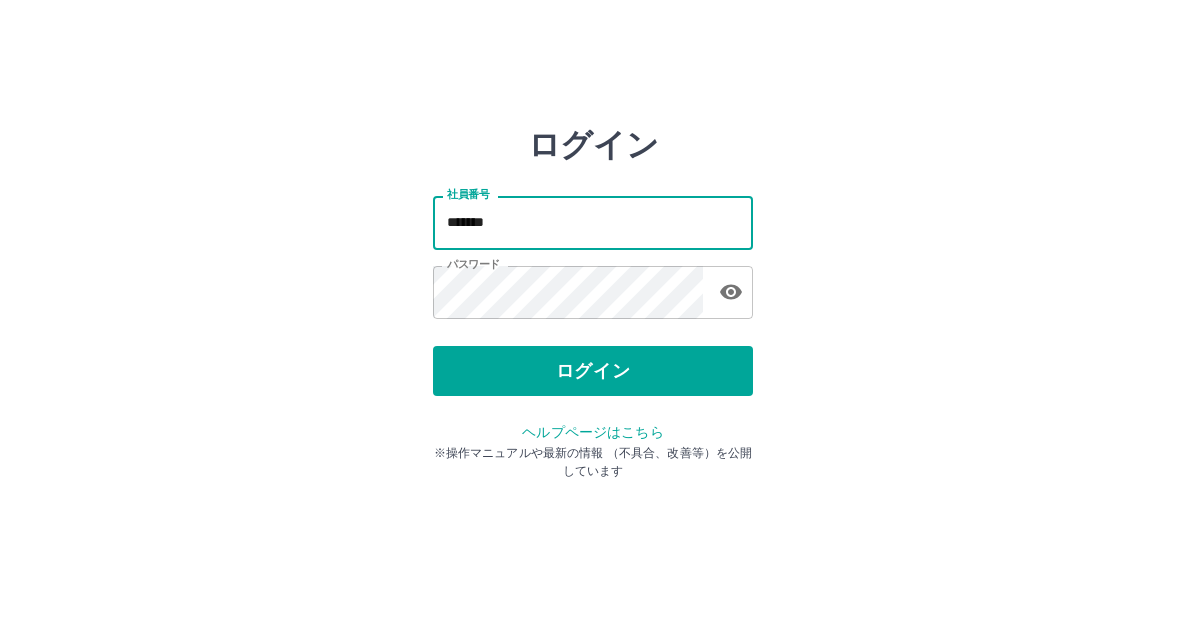 click on "*******" at bounding box center (593, 222) 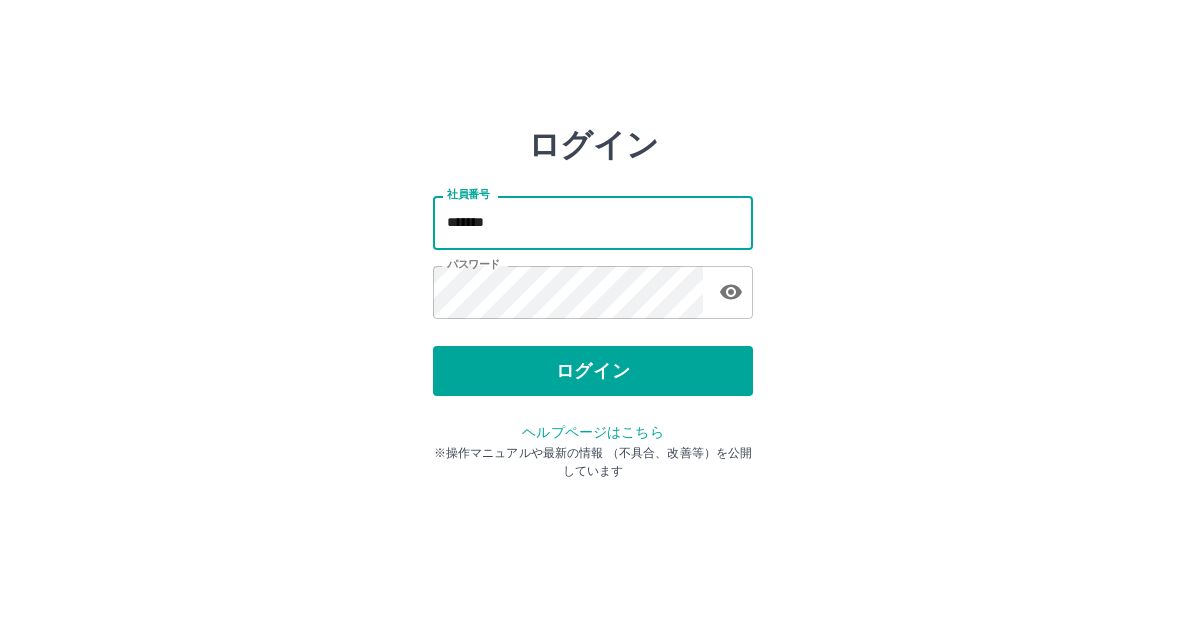 type on "*******" 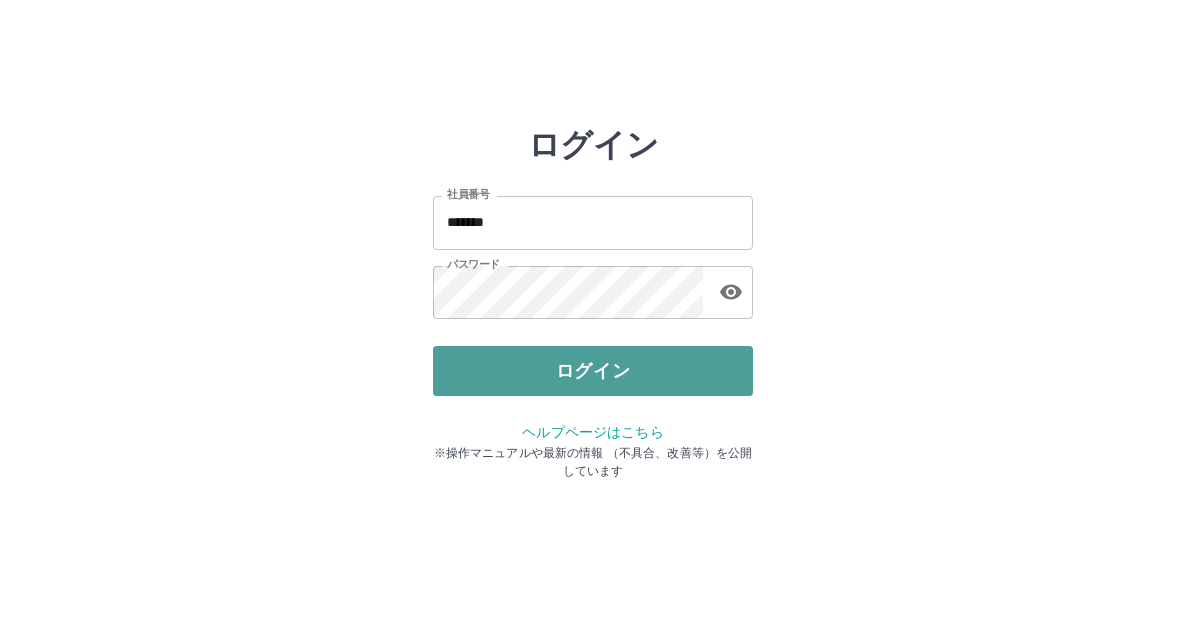 click on "ログイン" at bounding box center (593, 371) 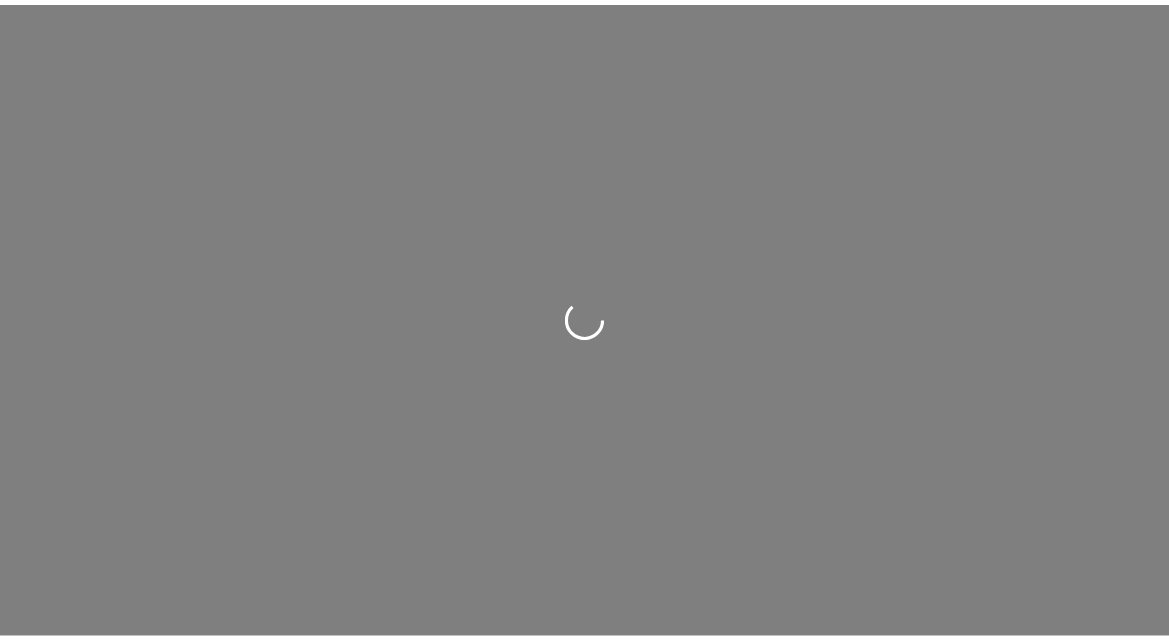 scroll, scrollTop: 0, scrollLeft: 0, axis: both 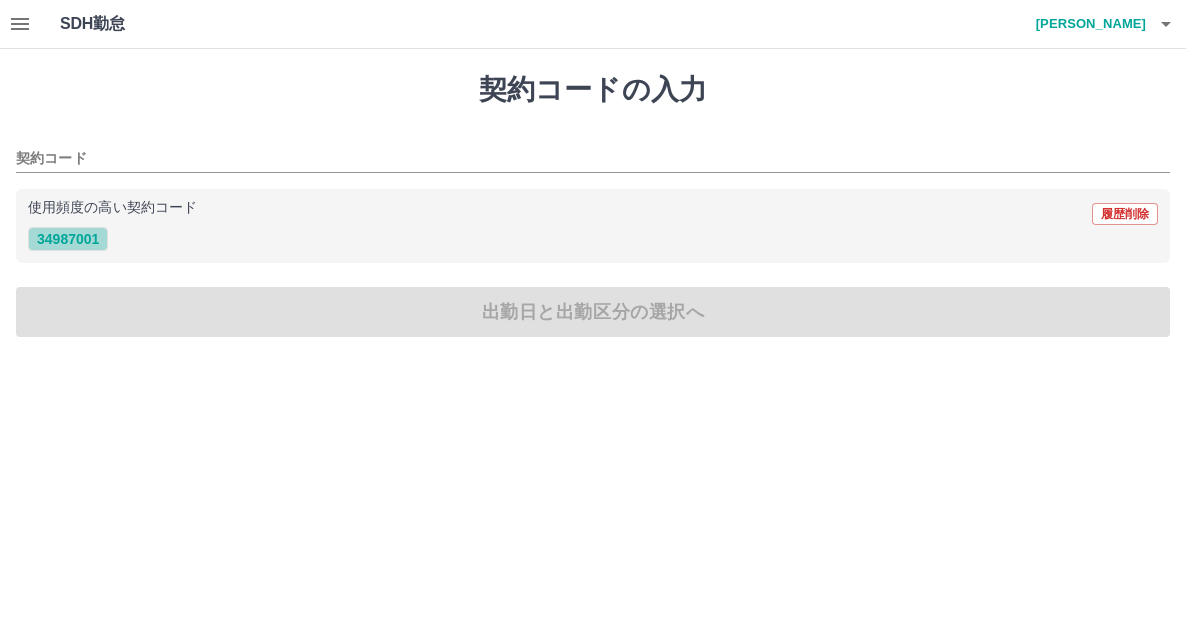 click on "34987001" at bounding box center (68, 239) 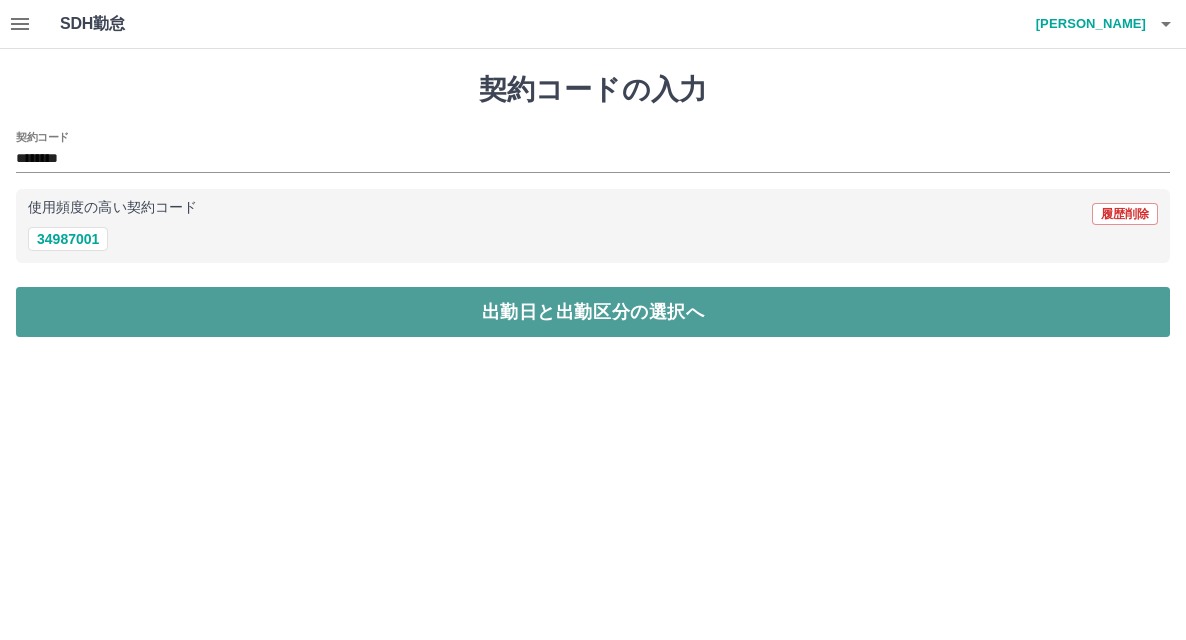 click on "出勤日と出勤区分の選択へ" at bounding box center [593, 312] 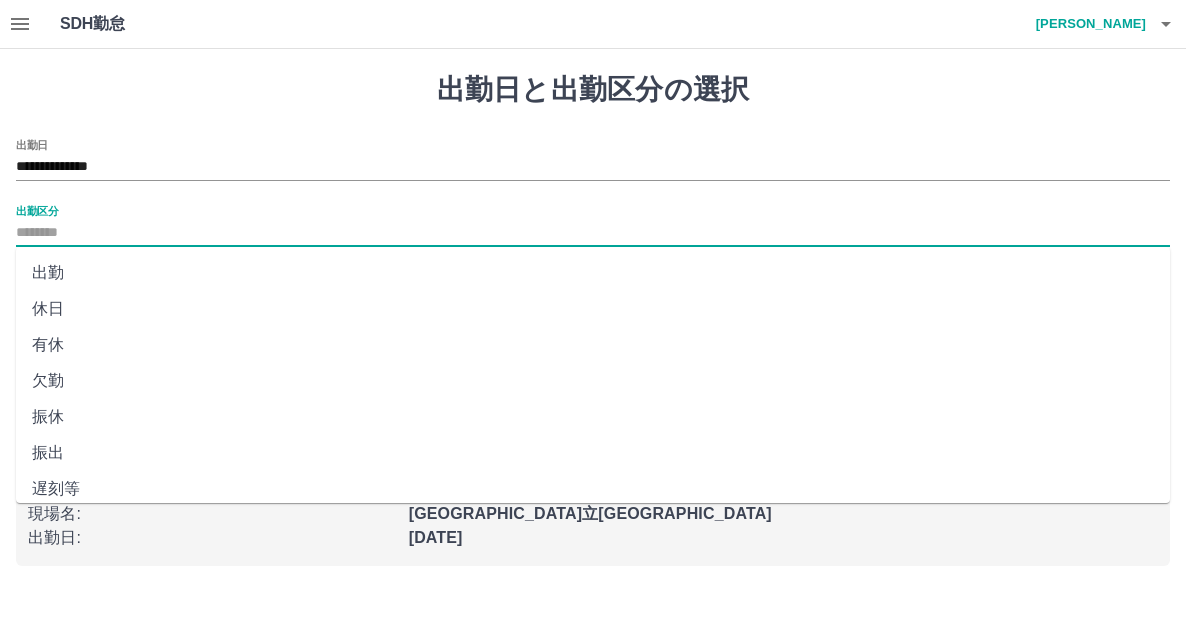 click on "出勤区分" at bounding box center [593, 233] 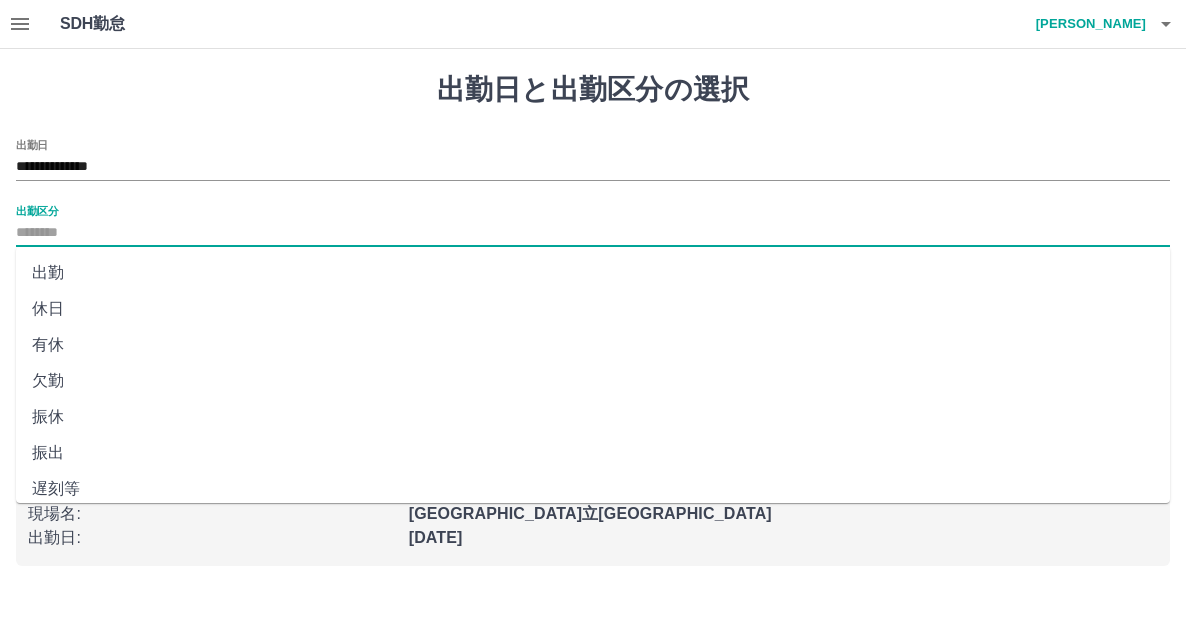 click on "出勤" at bounding box center (593, 273) 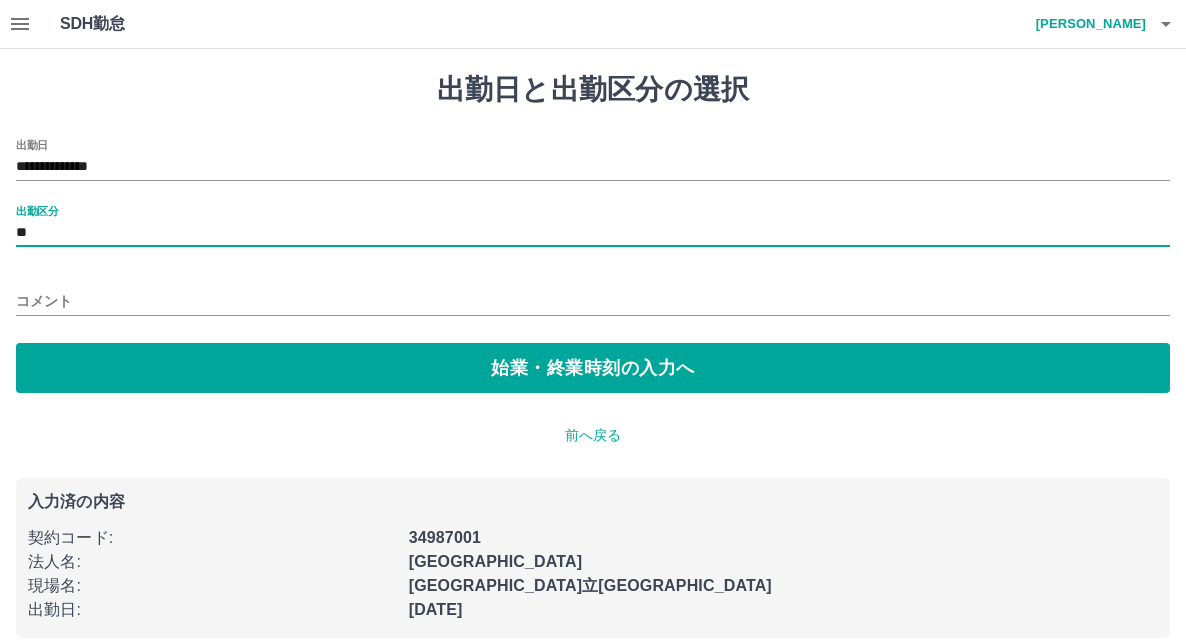 type on "**" 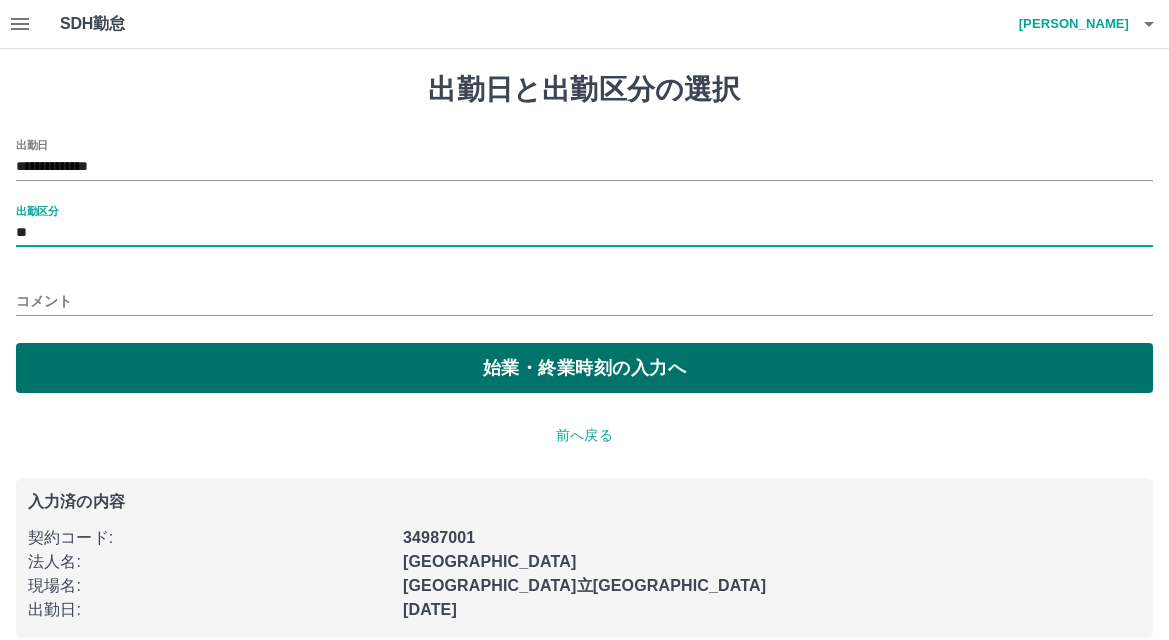 click on "始業・終業時刻の入力へ" at bounding box center (584, 368) 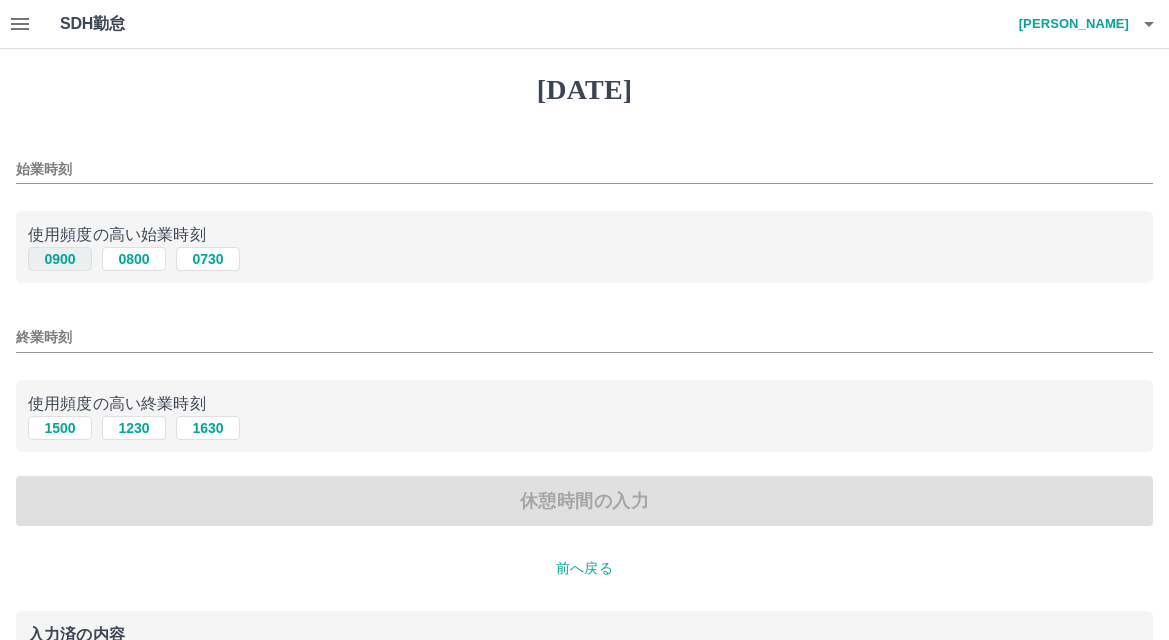 click on "0900" at bounding box center [60, 259] 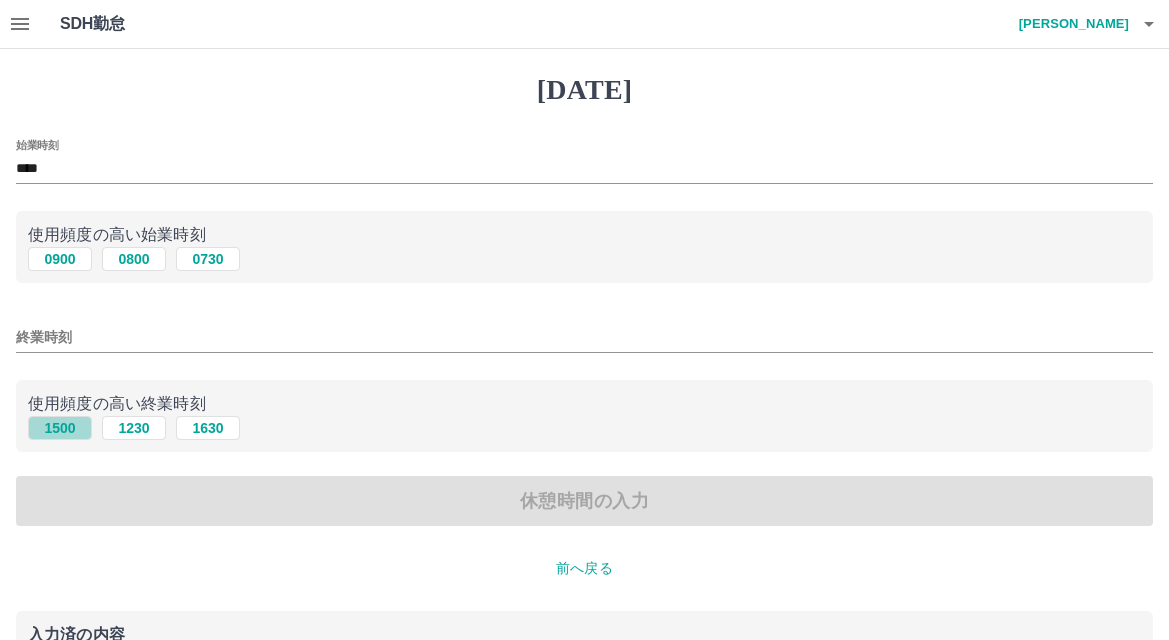 click on "1500" at bounding box center (60, 428) 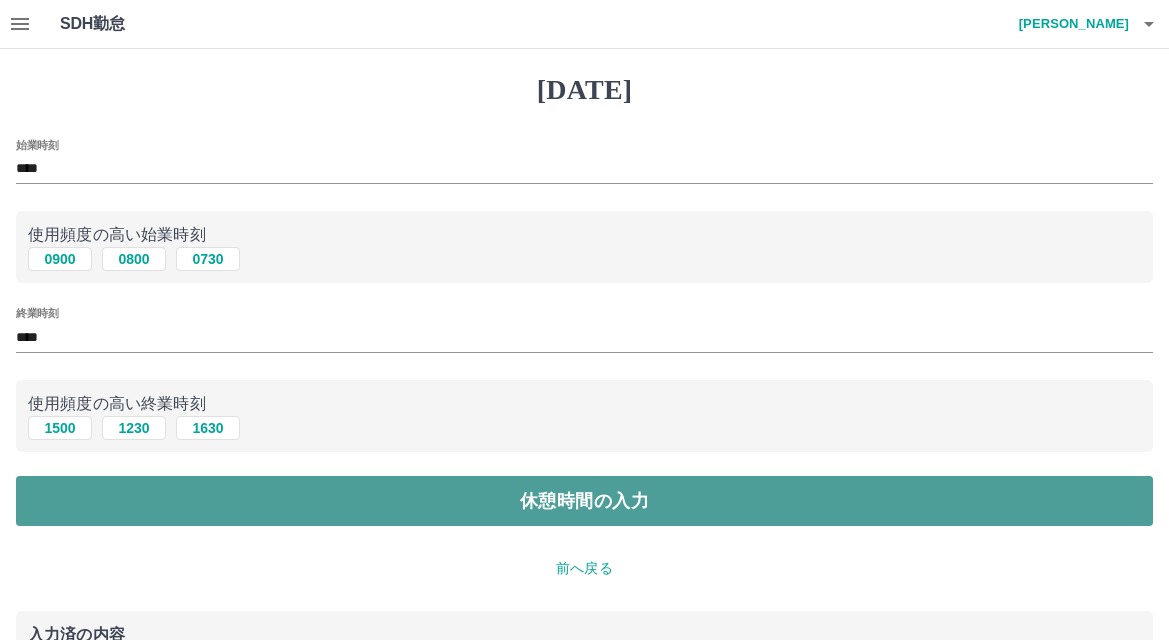 click on "休憩時間の入力" at bounding box center [584, 501] 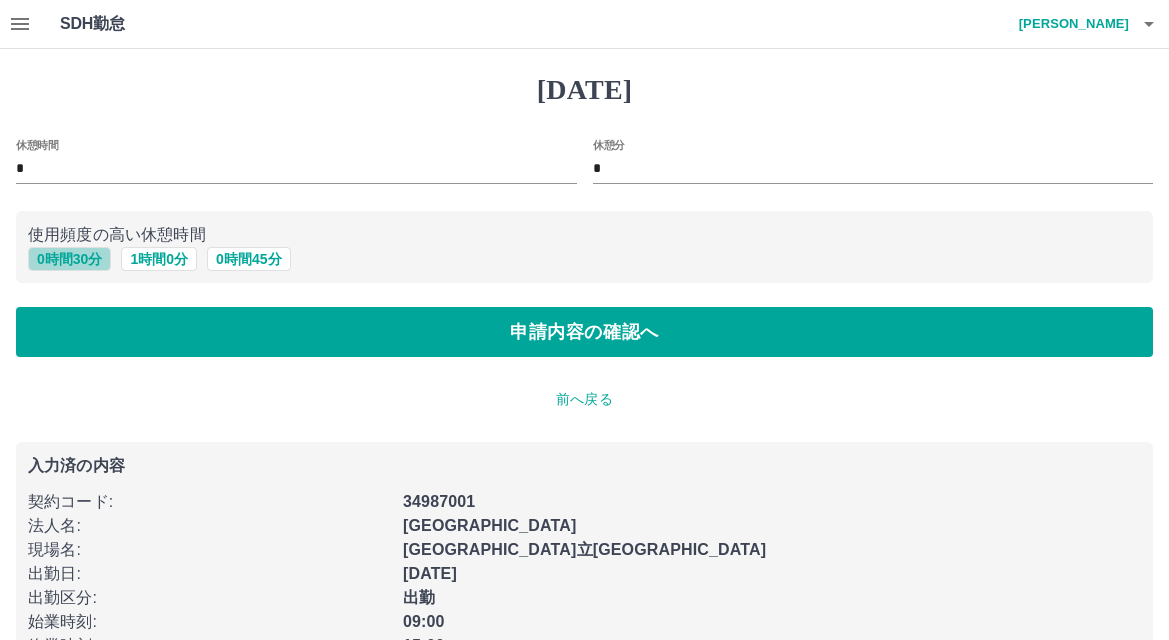 click on "0 時間 30 分" at bounding box center [69, 259] 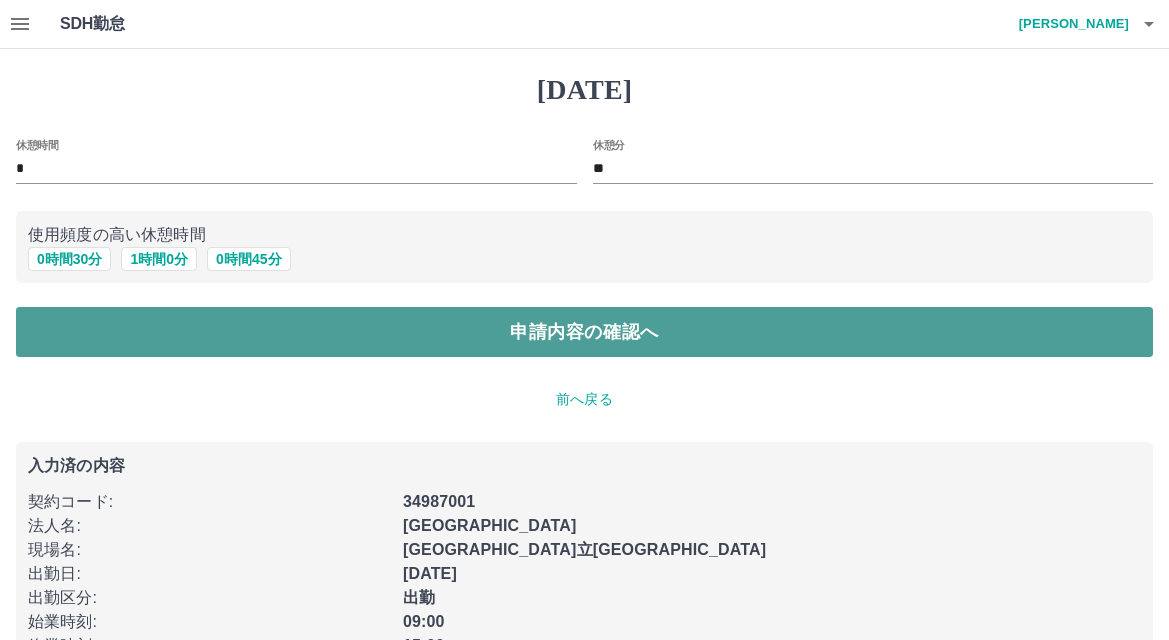 click on "申請内容の確認へ" at bounding box center (584, 332) 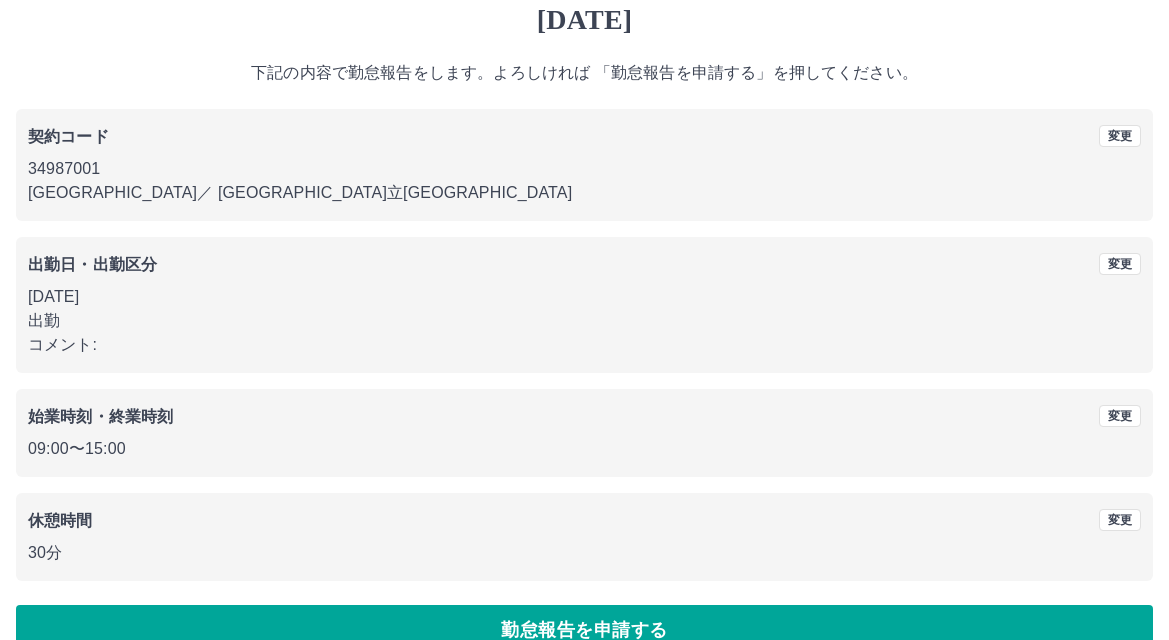 scroll, scrollTop: 109, scrollLeft: 0, axis: vertical 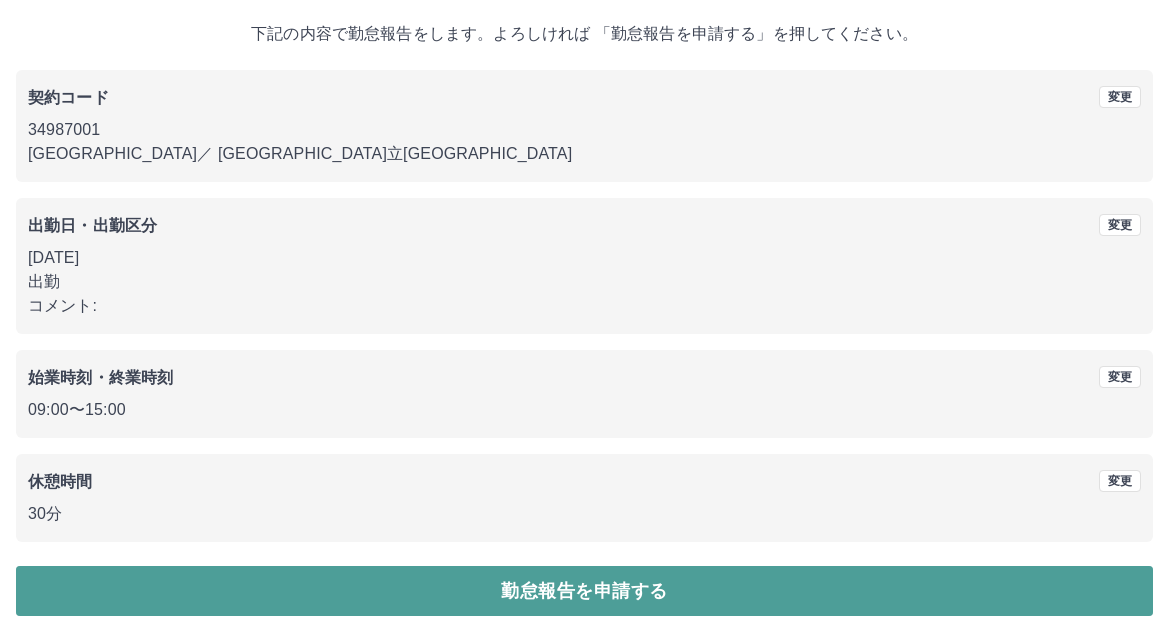 click on "勤怠報告を申請する" at bounding box center (584, 591) 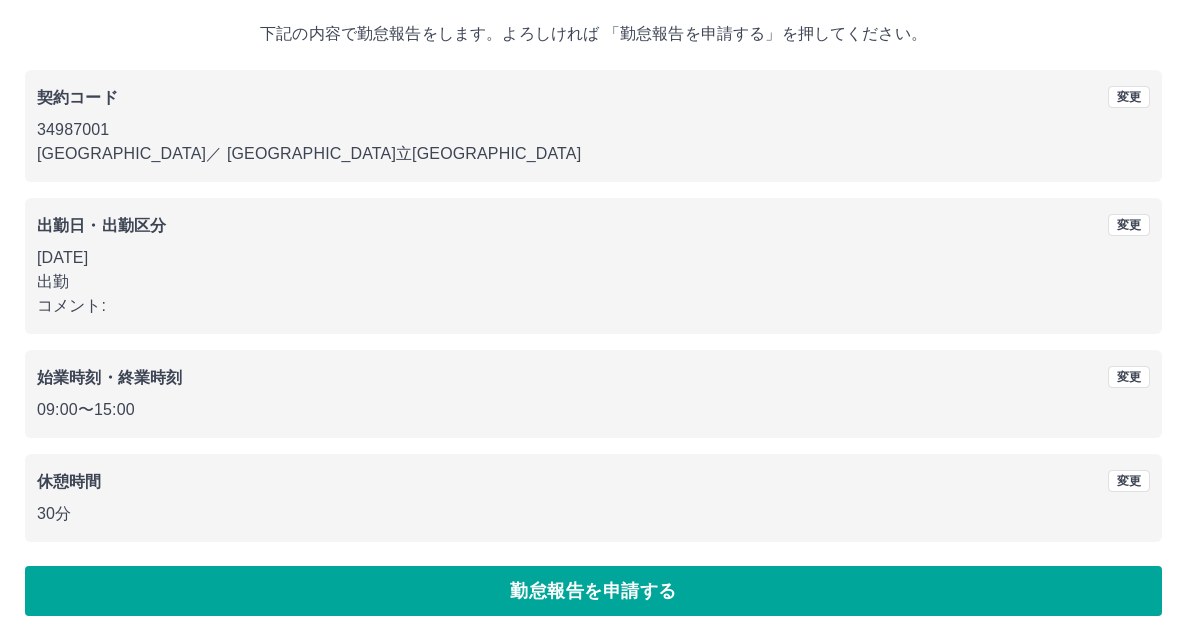scroll, scrollTop: 0, scrollLeft: 0, axis: both 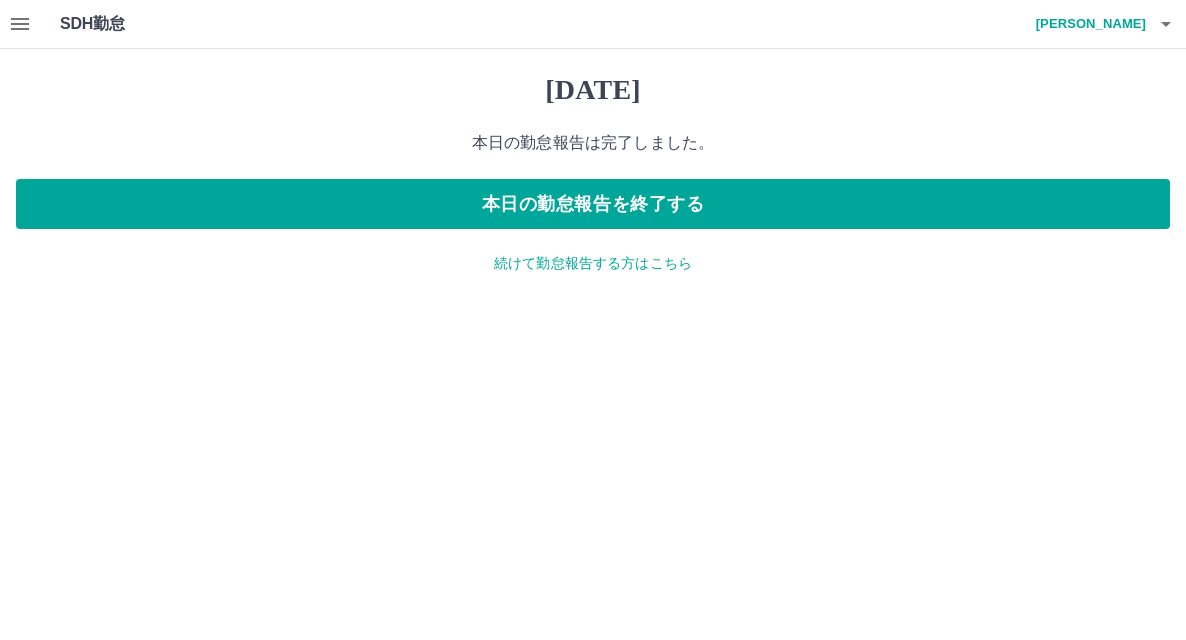 click on "鹿島　直美" at bounding box center [1086, 24] 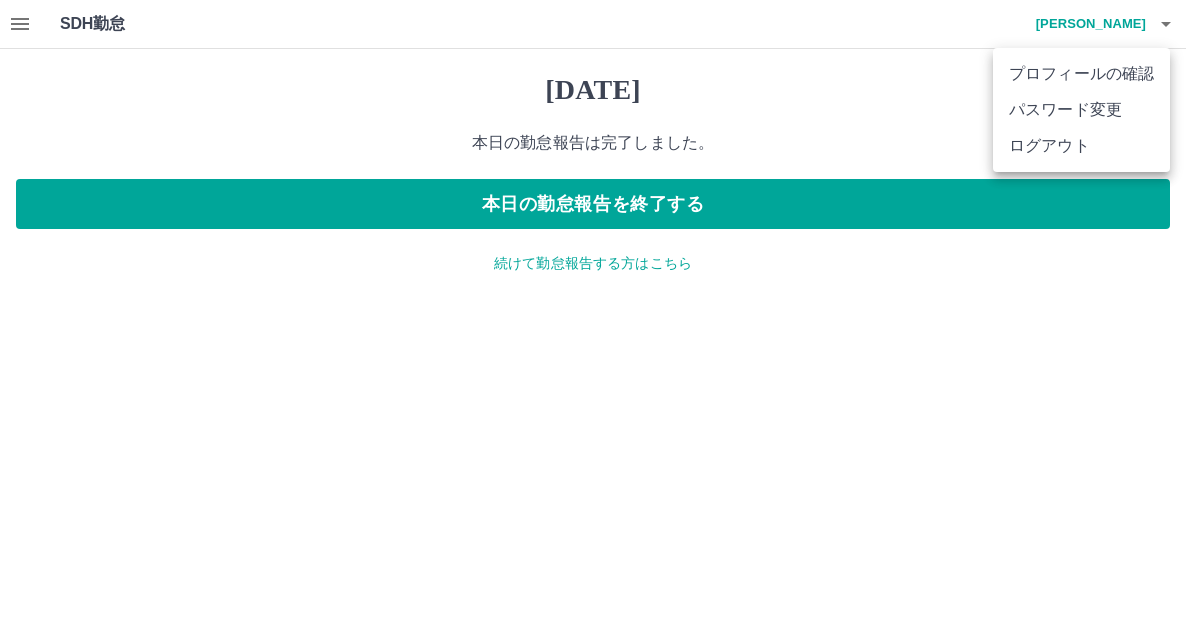 click on "ログアウト" at bounding box center [1081, 146] 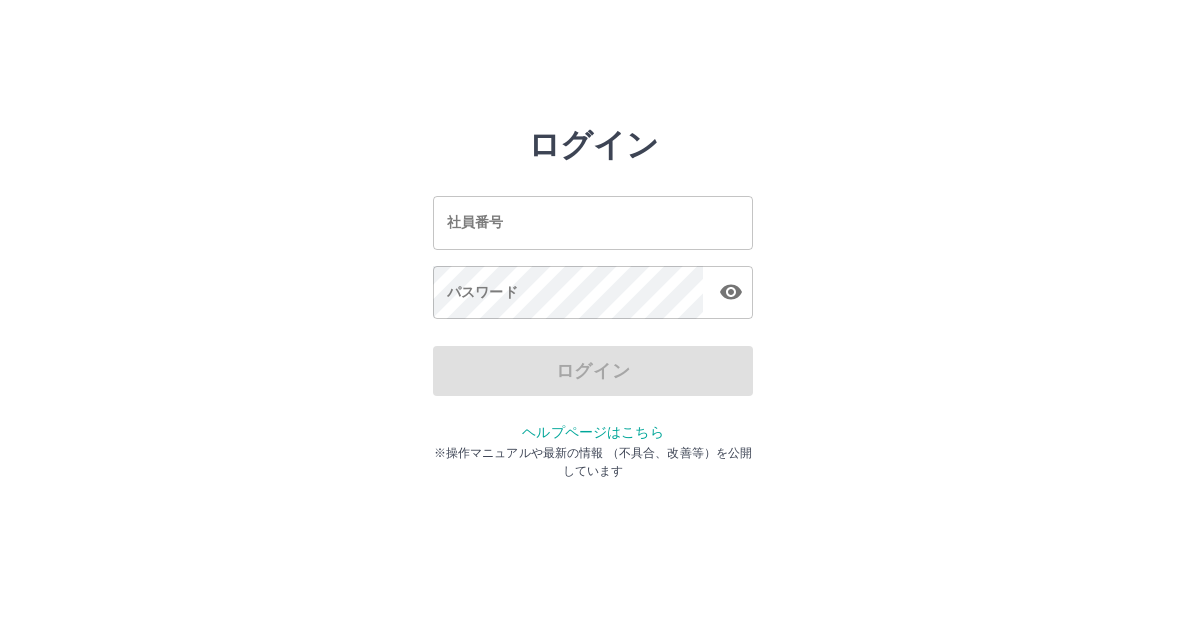 scroll, scrollTop: 0, scrollLeft: 0, axis: both 